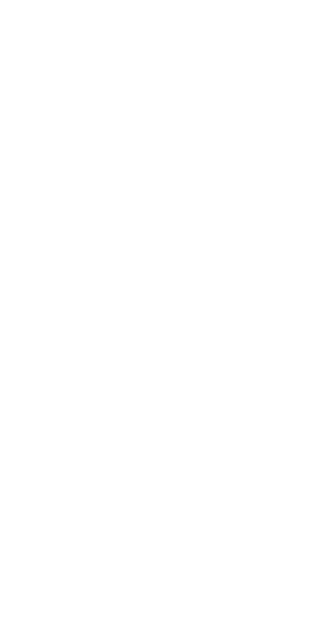 scroll, scrollTop: 0, scrollLeft: 0, axis: both 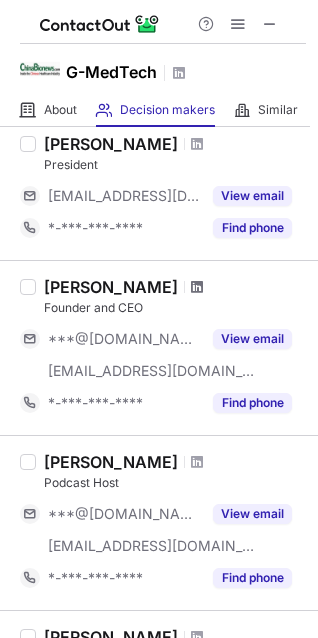 click at bounding box center (197, 287) 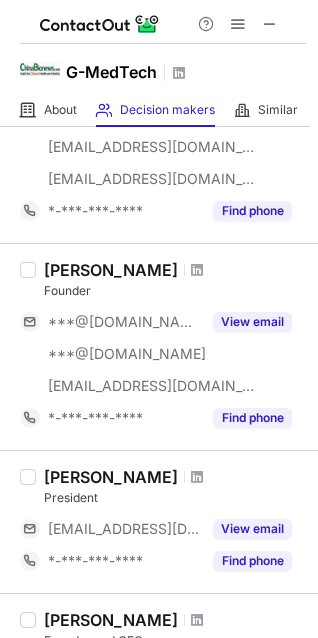 scroll, scrollTop: 345, scrollLeft: 0, axis: vertical 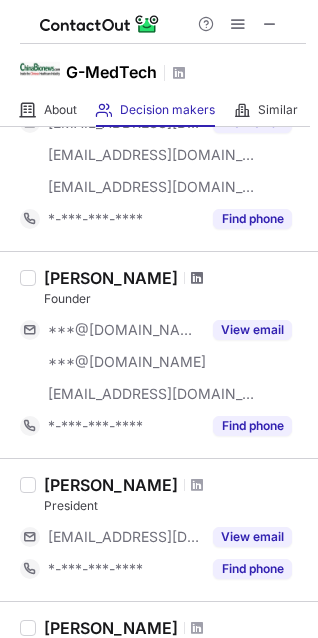 click at bounding box center [197, 278] 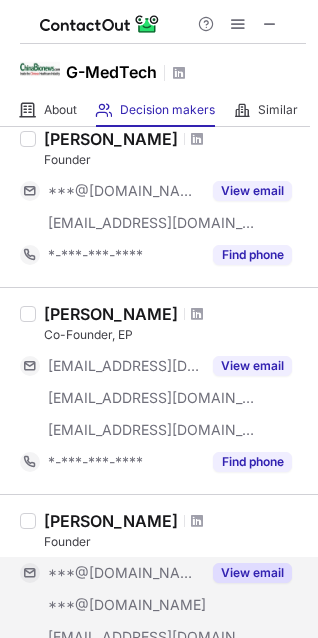 scroll, scrollTop: 0, scrollLeft: 0, axis: both 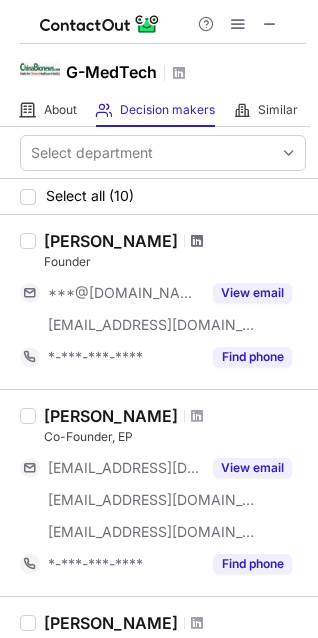 click at bounding box center [197, 241] 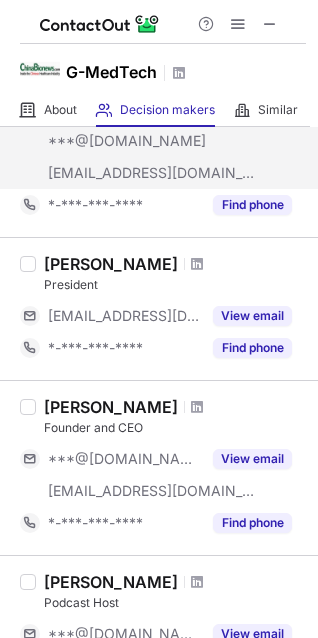 scroll, scrollTop: 579, scrollLeft: 0, axis: vertical 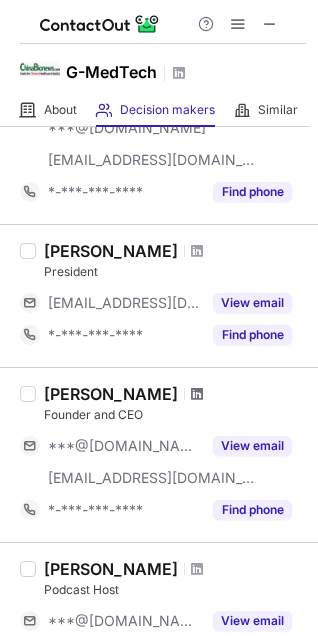 click at bounding box center (197, 394) 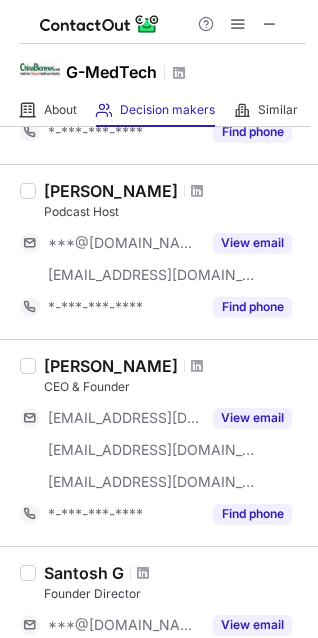 scroll, scrollTop: 960, scrollLeft: 0, axis: vertical 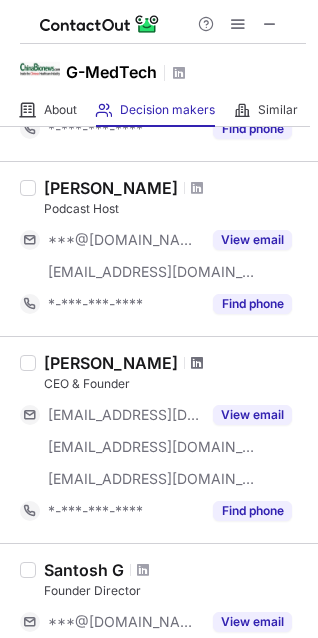 click at bounding box center [197, 363] 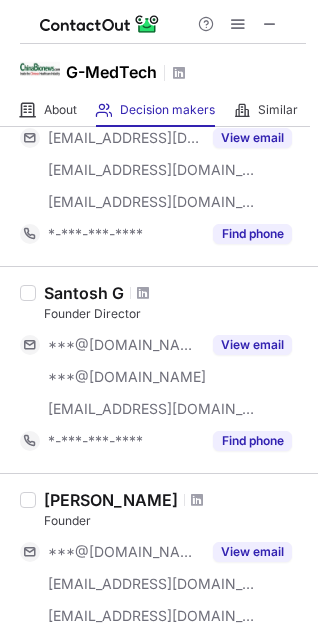 scroll, scrollTop: 1258, scrollLeft: 0, axis: vertical 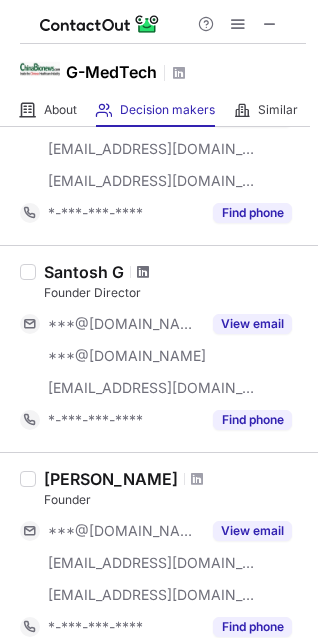 click at bounding box center [143, 272] 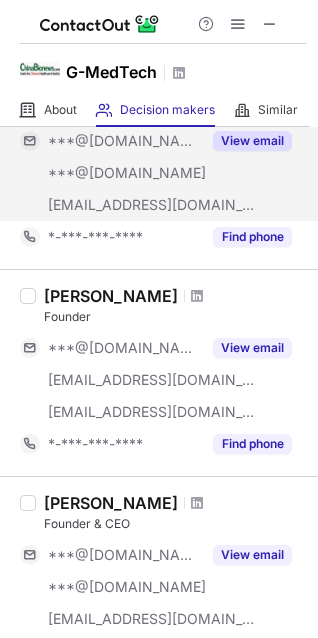 scroll, scrollTop: 1443, scrollLeft: 0, axis: vertical 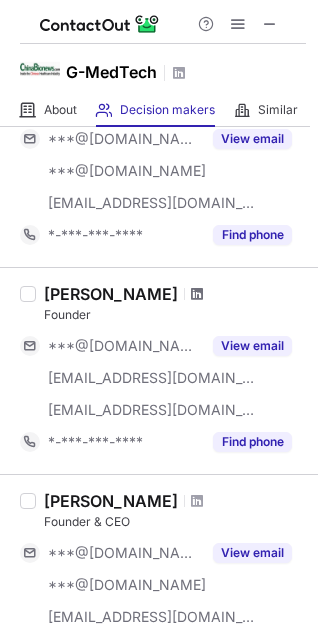 click at bounding box center (197, 294) 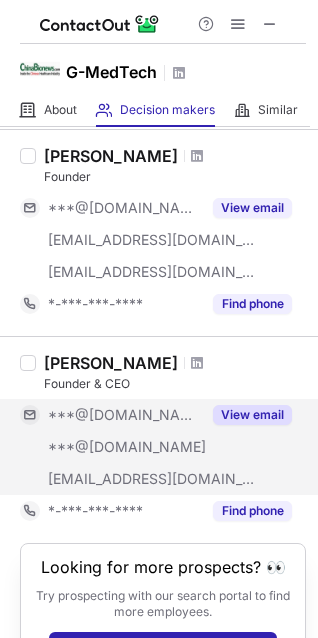 scroll, scrollTop: 1585, scrollLeft: 0, axis: vertical 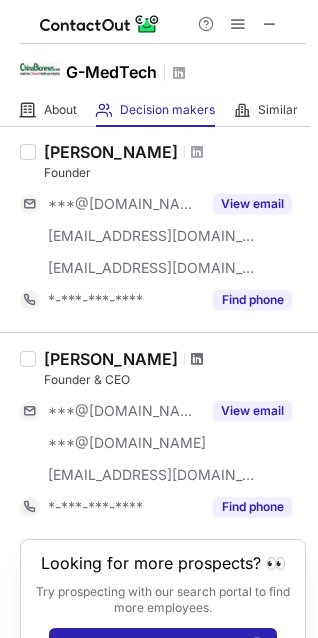 click at bounding box center [197, 359] 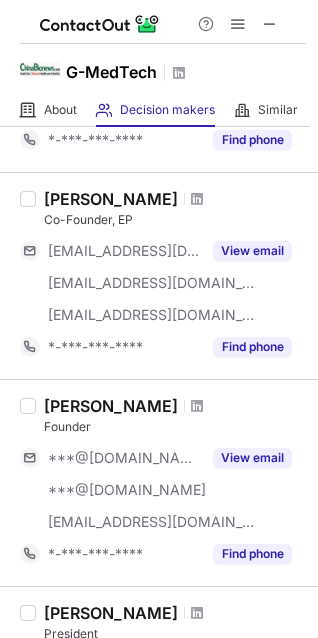 scroll, scrollTop: 0, scrollLeft: 0, axis: both 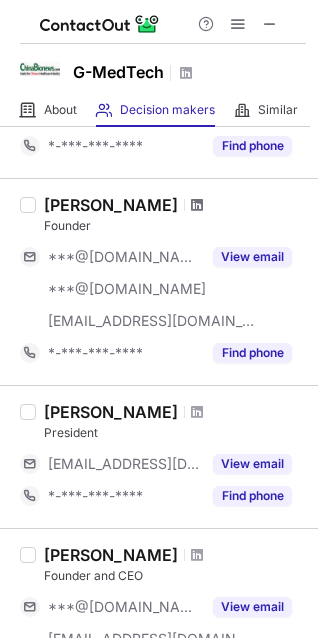 click at bounding box center [197, 205] 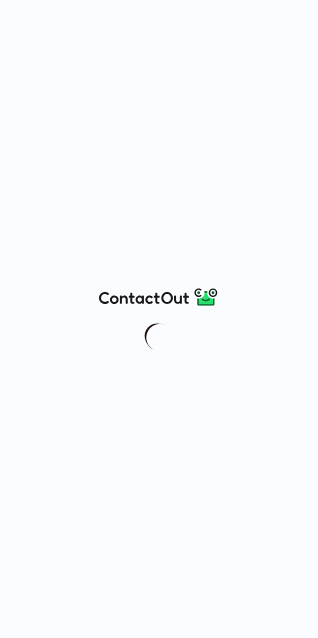 scroll, scrollTop: 0, scrollLeft: 0, axis: both 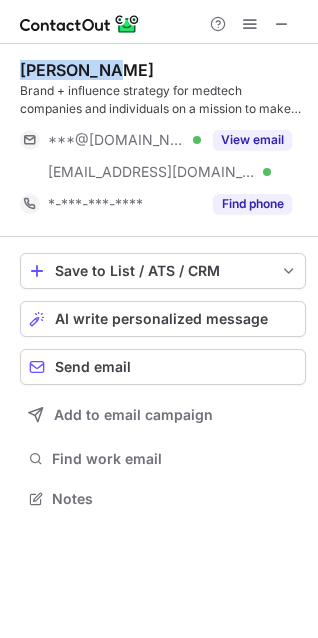 drag, startPoint x: 119, startPoint y: 74, endPoint x: 14, endPoint y: 69, distance: 105.11898 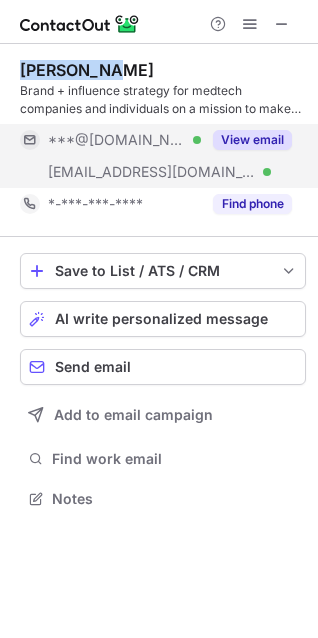 click on "View email" at bounding box center [252, 140] 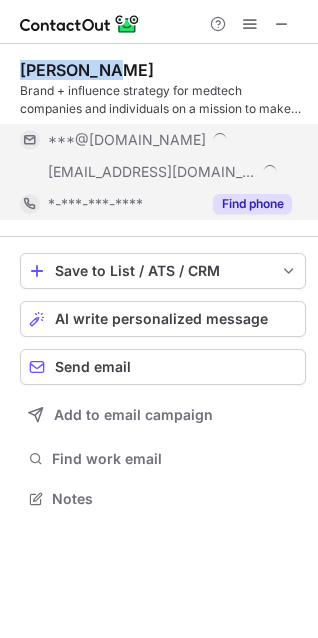 scroll, scrollTop: 10, scrollLeft: 10, axis: both 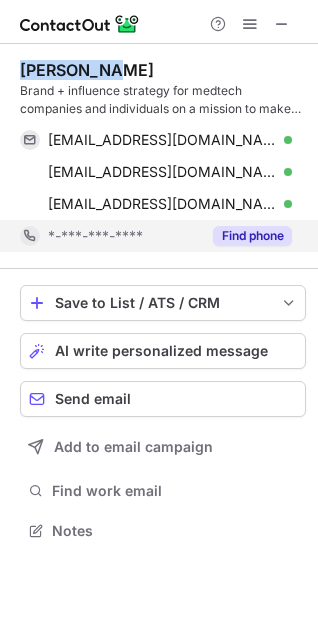 click on "Find phone" at bounding box center (252, 236) 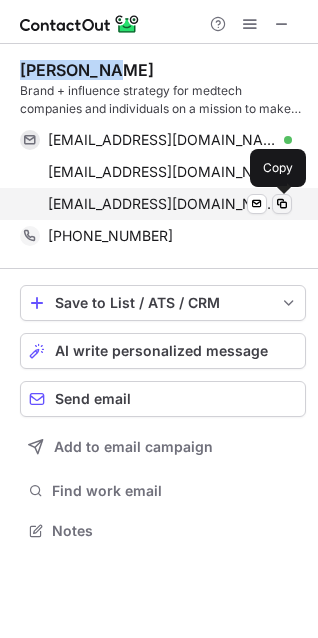 click at bounding box center [282, 204] 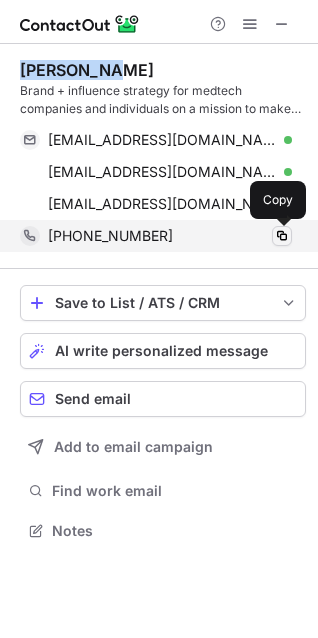 click at bounding box center (282, 236) 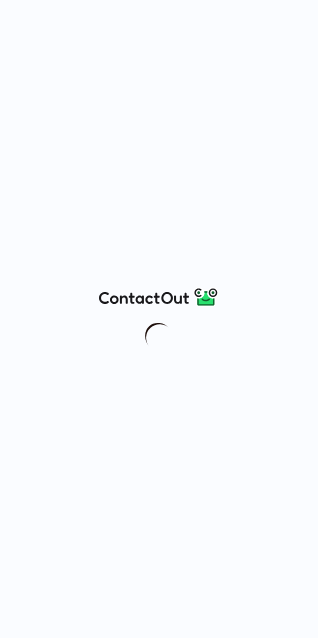 scroll, scrollTop: 0, scrollLeft: 0, axis: both 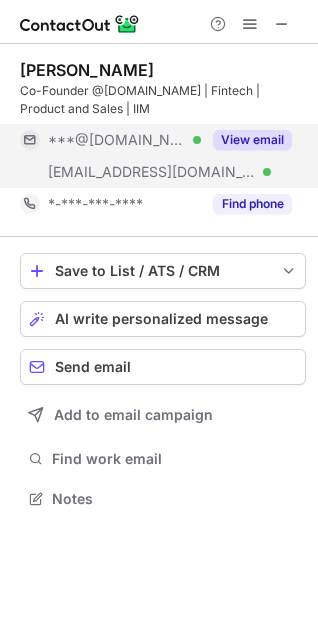 click on "View email" at bounding box center [252, 140] 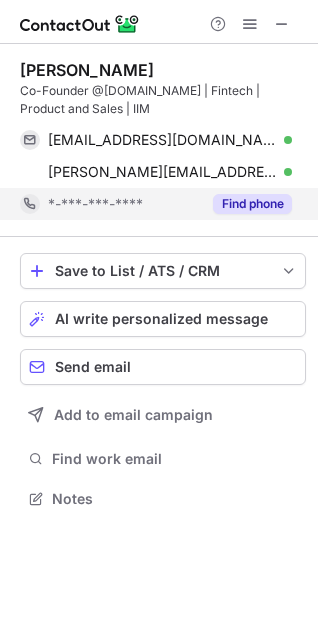 click on "Find phone" at bounding box center (252, 204) 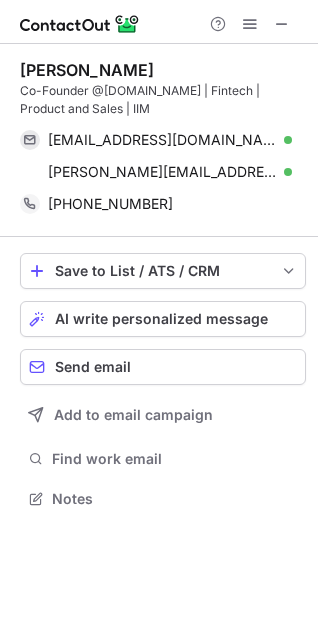 drag, startPoint x: 157, startPoint y: 69, endPoint x: 20, endPoint y: 66, distance: 137.03284 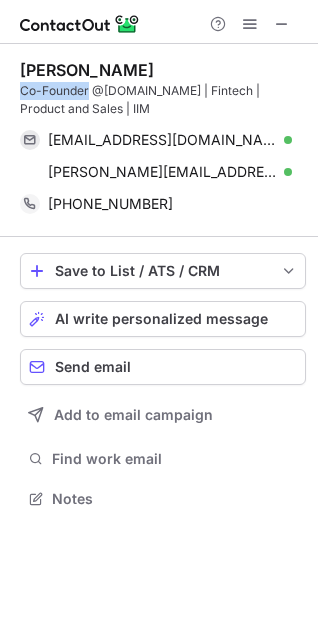 drag, startPoint x: 17, startPoint y: 90, endPoint x: 88, endPoint y: 92, distance: 71.02816 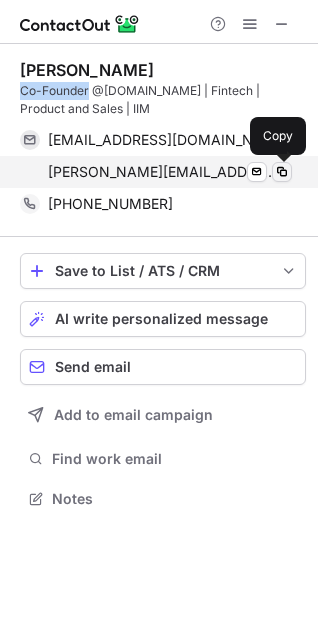 click at bounding box center [282, 172] 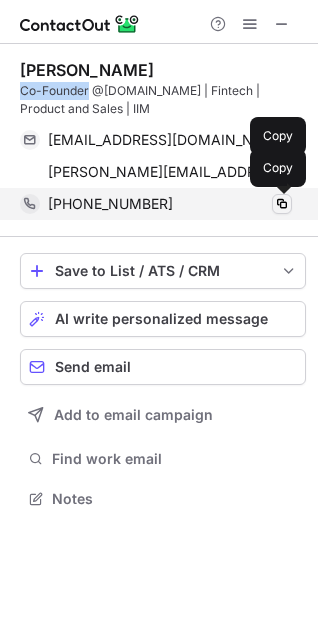 click at bounding box center [282, 204] 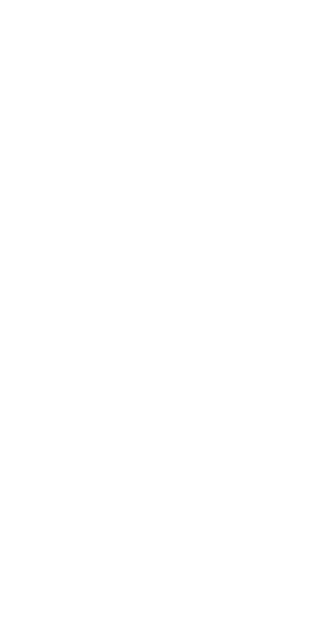 scroll, scrollTop: 0, scrollLeft: 0, axis: both 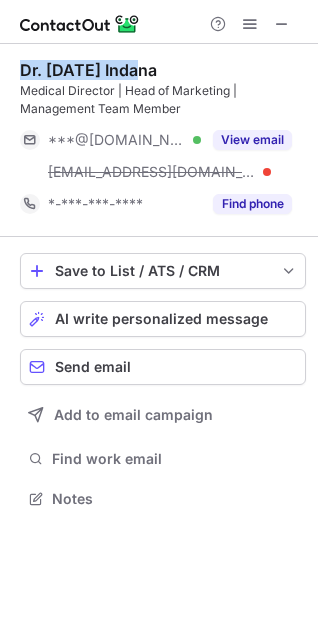 drag, startPoint x: 147, startPoint y: 71, endPoint x: 19, endPoint y: 72, distance: 128.0039 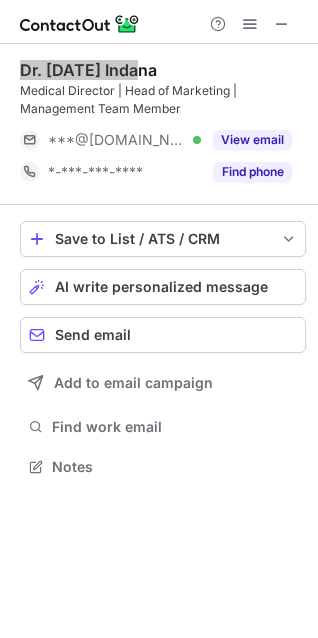 scroll, scrollTop: 453, scrollLeft: 318, axis: both 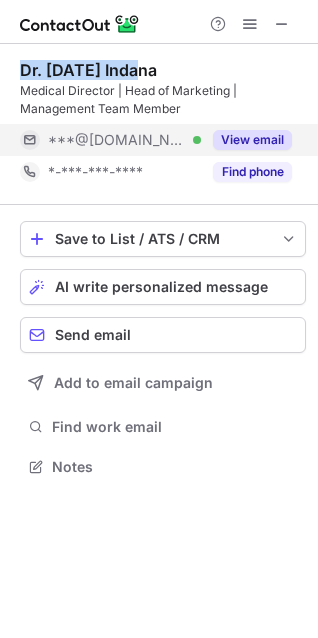 click on "View email" at bounding box center [252, 140] 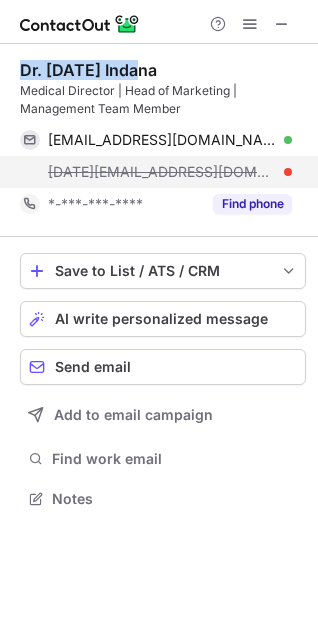 scroll, scrollTop: 10, scrollLeft: 10, axis: both 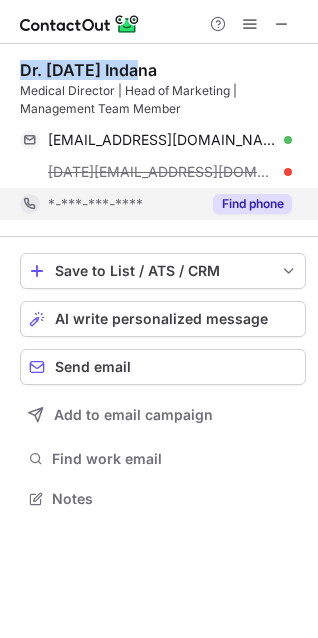 click on "Find phone" at bounding box center [252, 204] 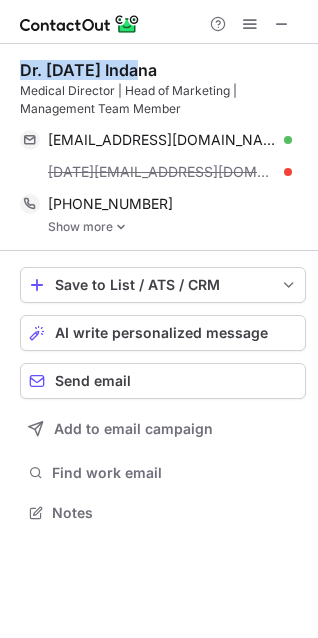 scroll, scrollTop: 10, scrollLeft: 10, axis: both 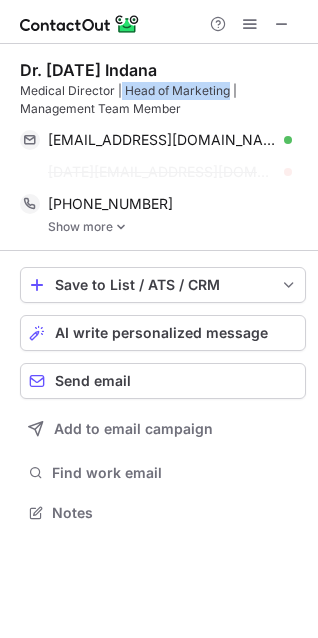 drag, startPoint x: 119, startPoint y: 86, endPoint x: 227, endPoint y: 85, distance: 108.00463 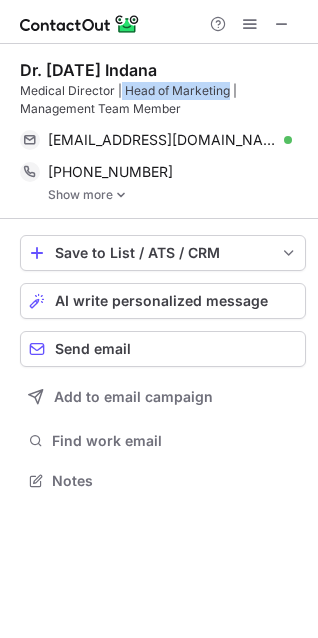 scroll, scrollTop: 466, scrollLeft: 318, axis: both 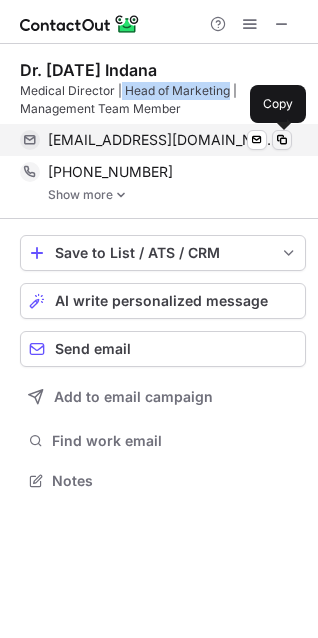 click at bounding box center (282, 140) 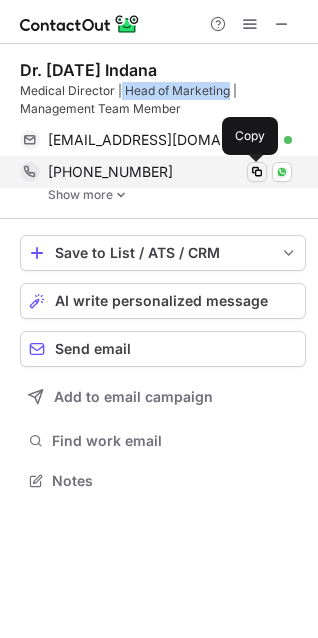click at bounding box center [257, 172] 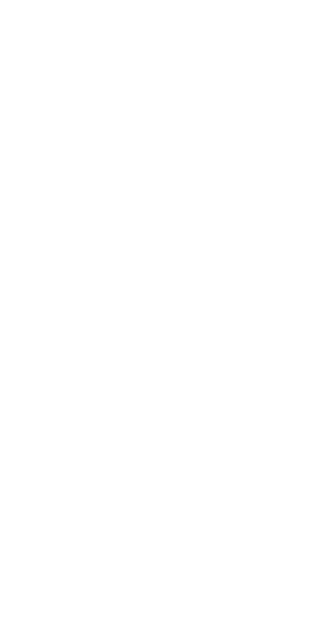 scroll, scrollTop: 0, scrollLeft: 0, axis: both 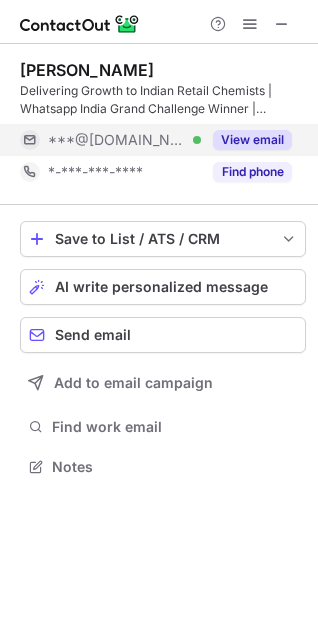 click on "View email" at bounding box center (252, 140) 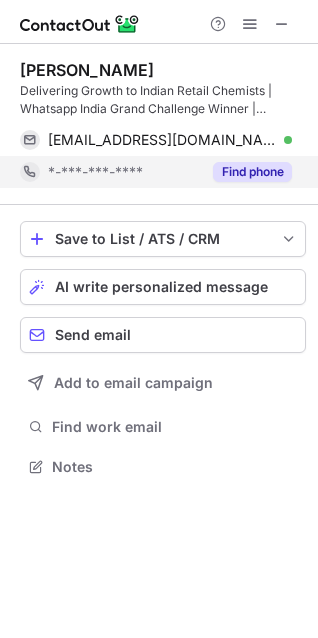 click on "Find phone" at bounding box center [252, 172] 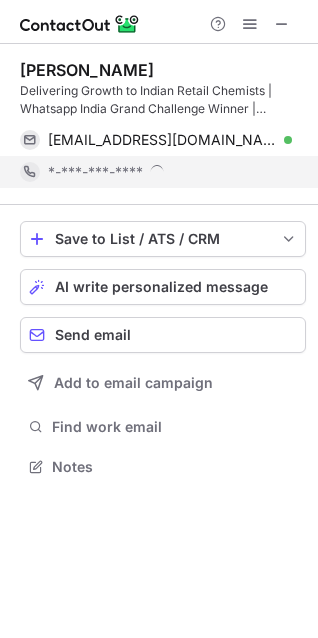 scroll, scrollTop: 10, scrollLeft: 10, axis: both 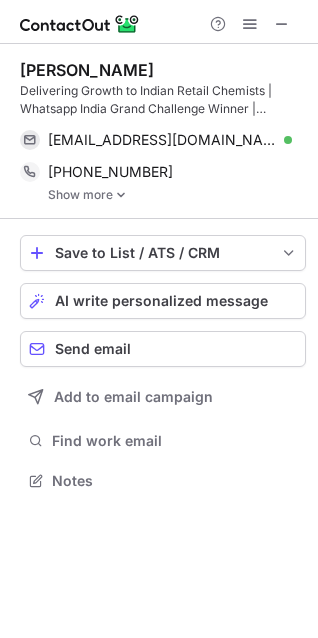 drag, startPoint x: 162, startPoint y: 68, endPoint x: 6, endPoint y: 63, distance: 156.08011 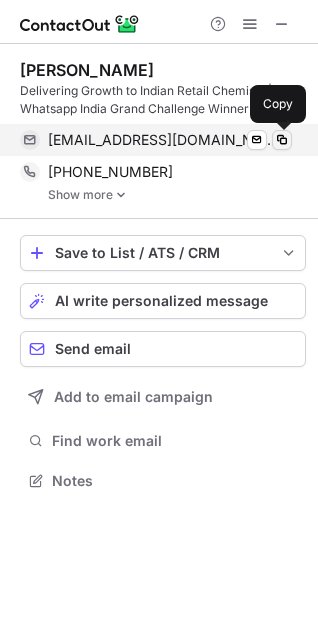 click at bounding box center (282, 140) 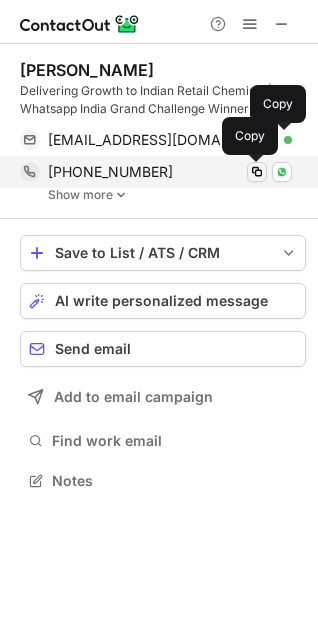 click at bounding box center (257, 172) 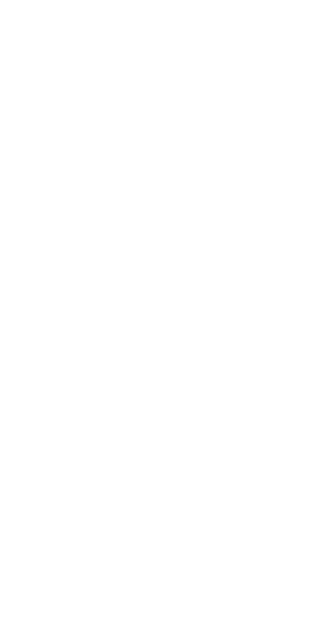 scroll, scrollTop: 0, scrollLeft: 0, axis: both 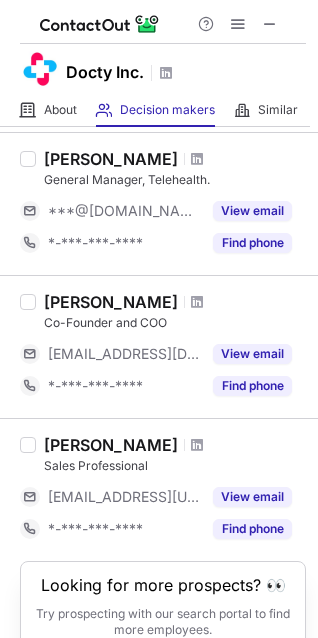 click at bounding box center (197, 302) 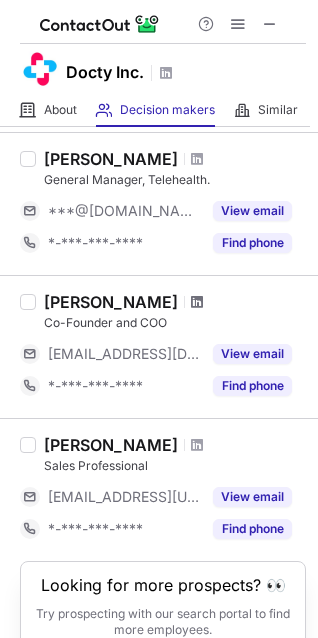 click at bounding box center (197, 302) 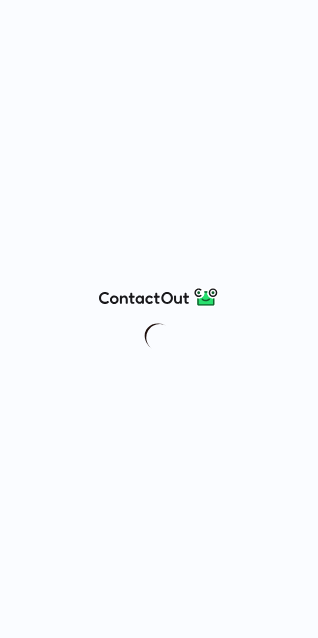 scroll, scrollTop: 0, scrollLeft: 0, axis: both 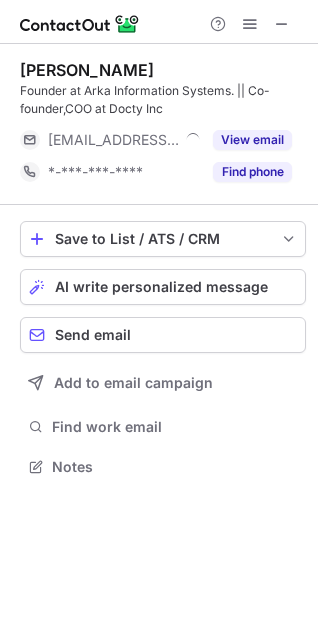 drag, startPoint x: 188, startPoint y: 70, endPoint x: 13, endPoint y: 70, distance: 175 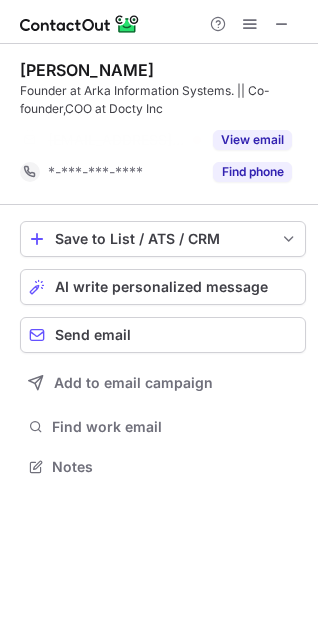 scroll, scrollTop: 421, scrollLeft: 318, axis: both 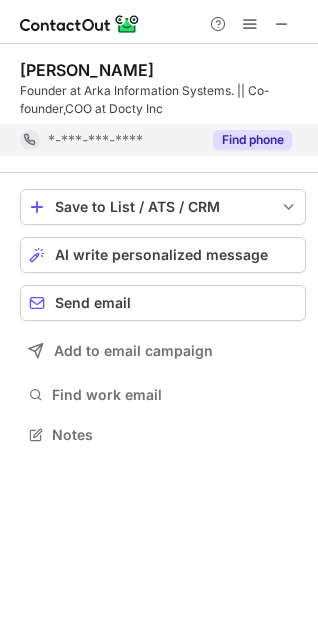 click on "Find phone" at bounding box center [252, 140] 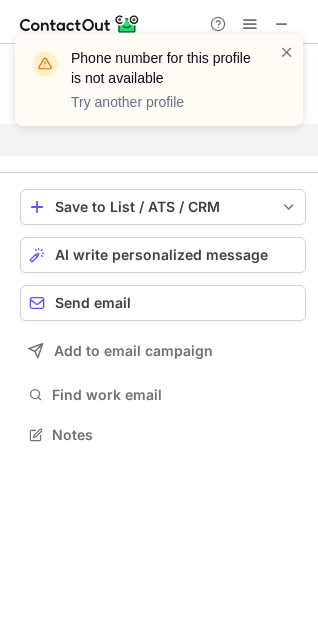 scroll, scrollTop: 389, scrollLeft: 318, axis: both 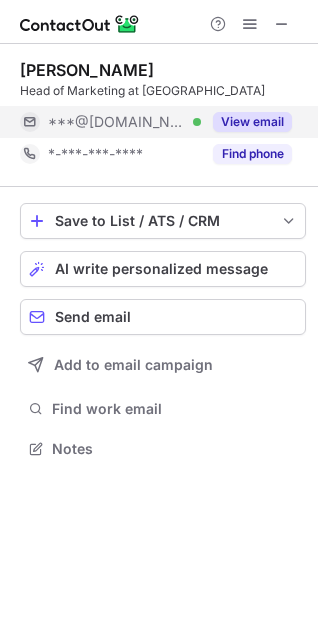 click on "View email" at bounding box center [252, 122] 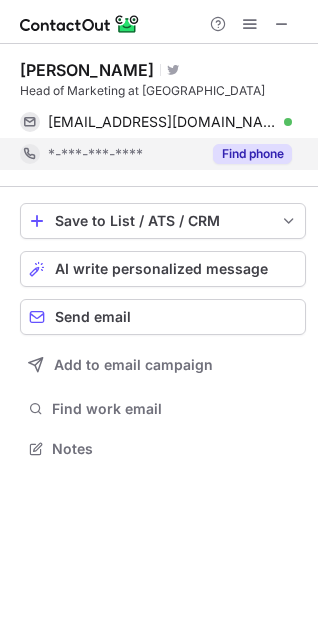click on "Find phone" at bounding box center [252, 154] 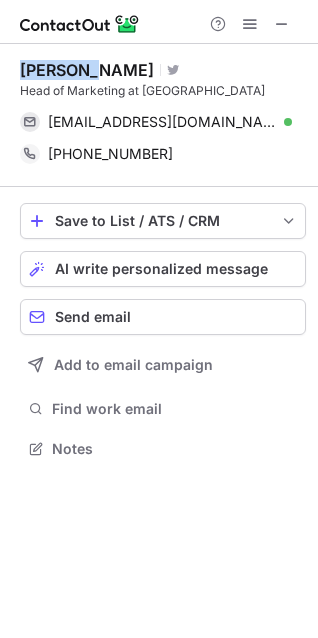 drag, startPoint x: 95, startPoint y: 69, endPoint x: 19, endPoint y: 69, distance: 76 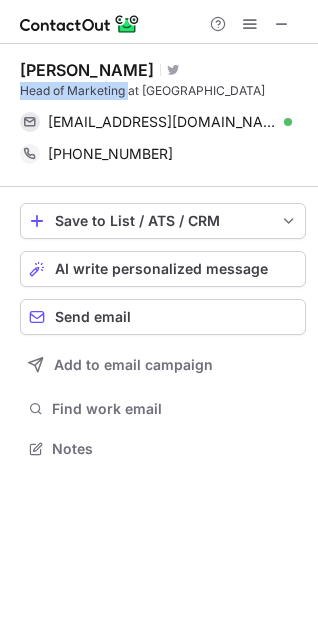 drag, startPoint x: 20, startPoint y: 87, endPoint x: 128, endPoint y: 90, distance: 108.04166 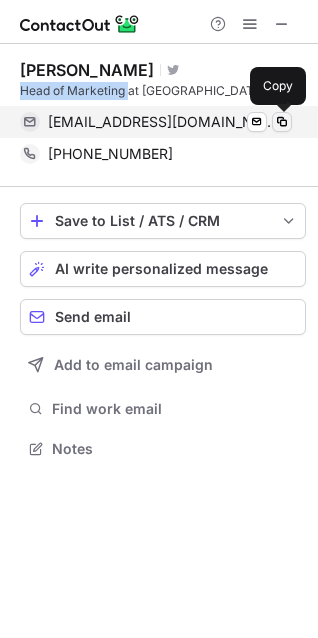 click at bounding box center (282, 122) 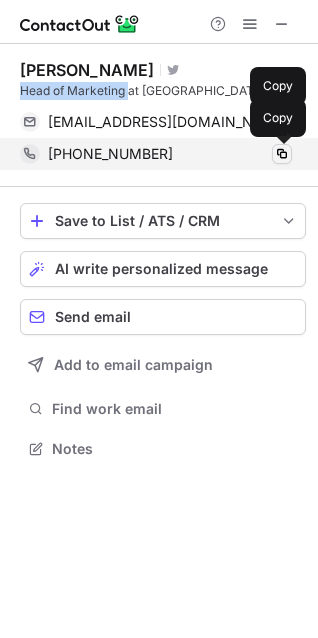 click at bounding box center (282, 154) 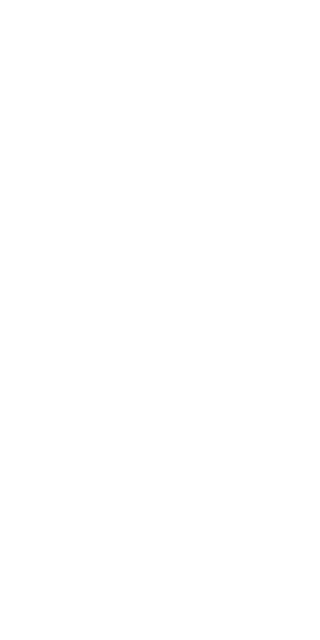 scroll, scrollTop: 0, scrollLeft: 0, axis: both 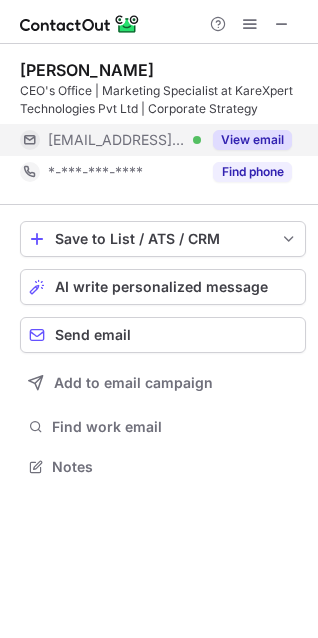 click on "View email" at bounding box center [252, 140] 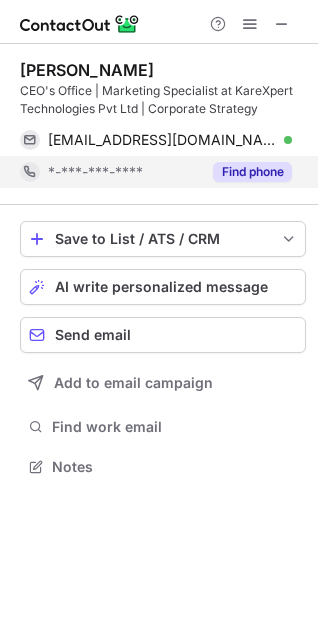 click on "Find phone" at bounding box center (252, 172) 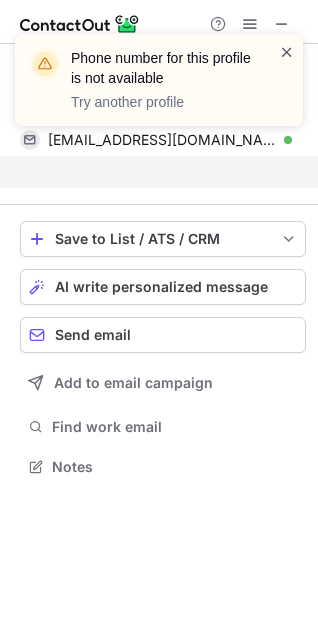 scroll, scrollTop: 421, scrollLeft: 318, axis: both 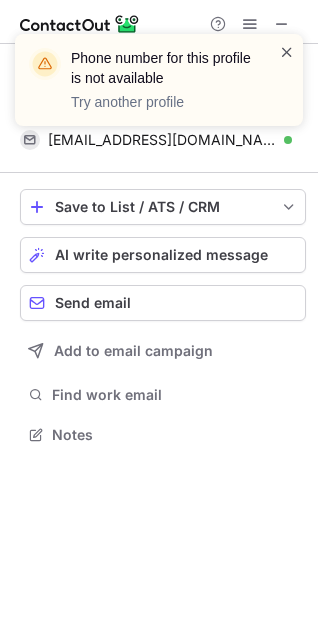click at bounding box center [287, 52] 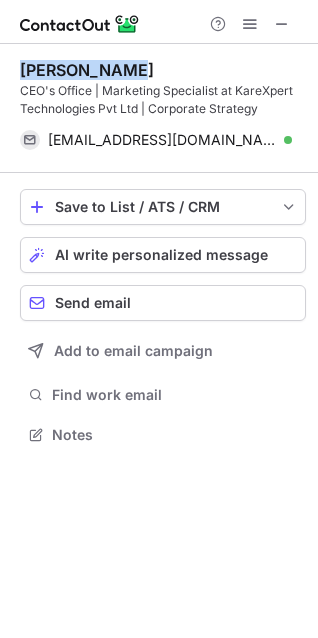 drag, startPoint x: 142, startPoint y: 66, endPoint x: 21, endPoint y: 61, distance: 121.103264 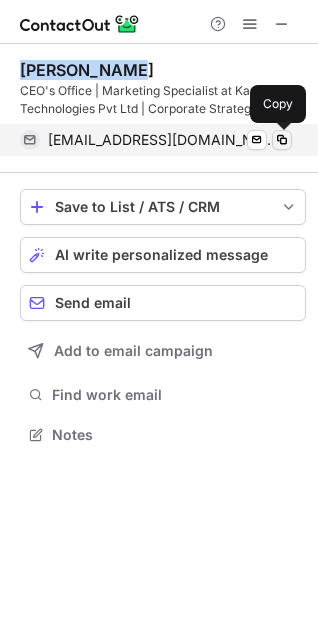 click at bounding box center [282, 140] 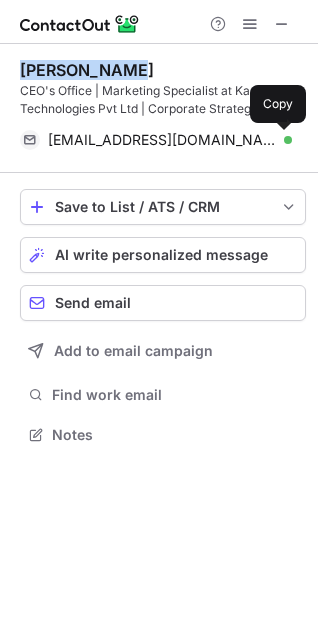 type 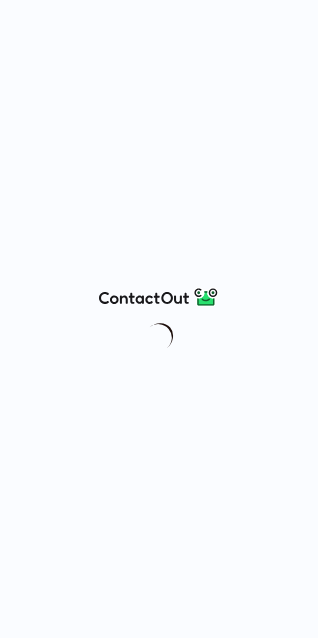 scroll, scrollTop: 0, scrollLeft: 0, axis: both 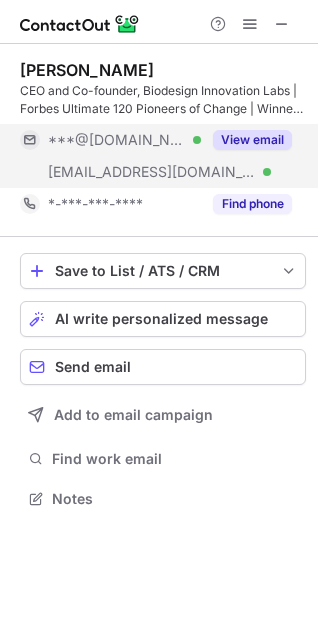 click on "View email" at bounding box center (252, 140) 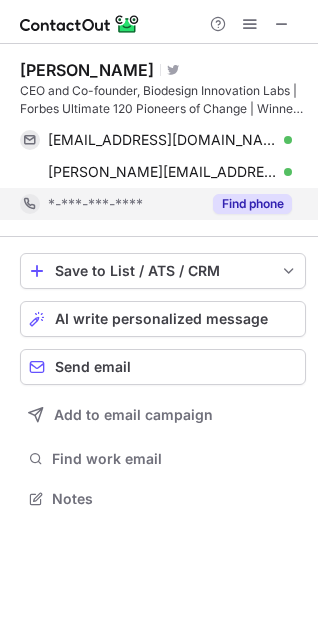click on "Find phone" at bounding box center (252, 204) 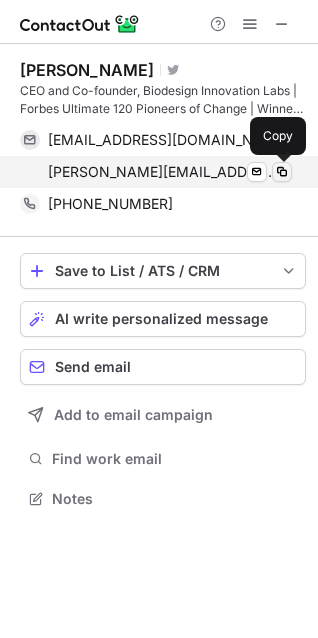 click at bounding box center (282, 172) 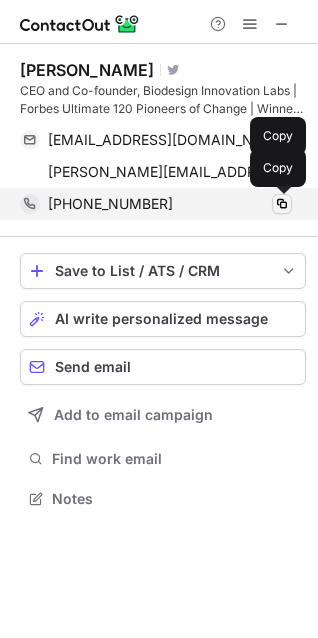 click at bounding box center [282, 204] 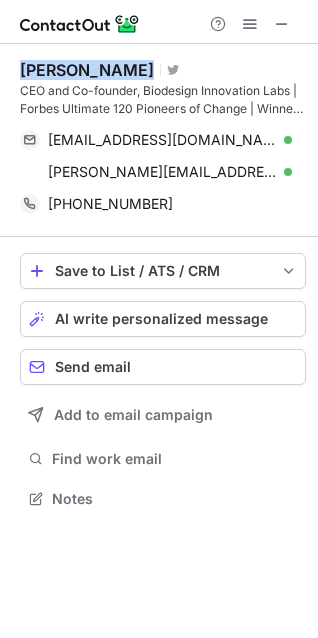 drag, startPoint x: 17, startPoint y: 68, endPoint x: 184, endPoint y: 67, distance: 167.00299 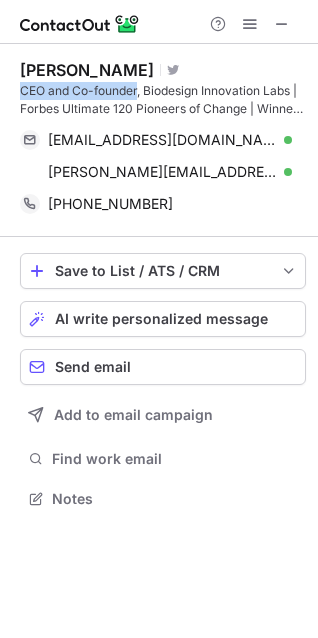 drag, startPoint x: 16, startPoint y: 90, endPoint x: 137, endPoint y: 91, distance: 121.004135 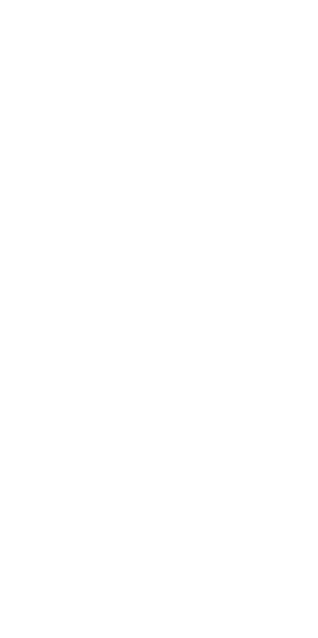 scroll, scrollTop: 0, scrollLeft: 0, axis: both 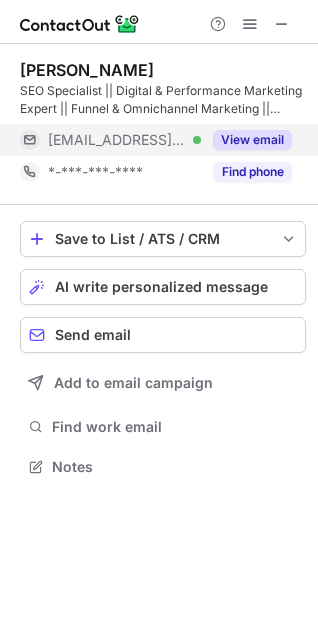 click on "View email" at bounding box center (252, 140) 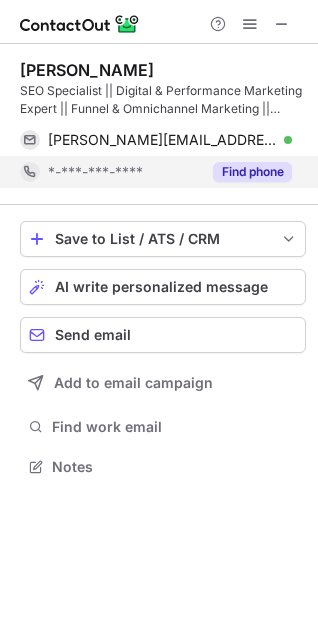 click on "Find phone" at bounding box center (252, 172) 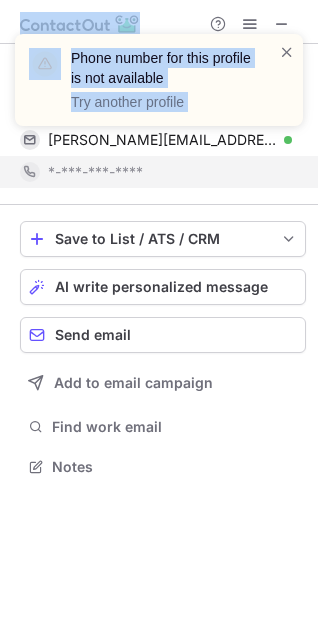 drag, startPoint x: 135, startPoint y: 67, endPoint x: 0, endPoint y: 65, distance: 135.01482 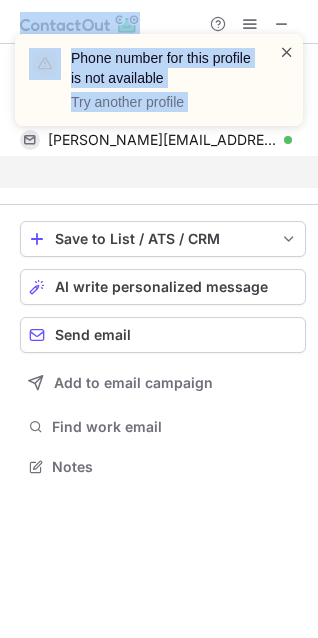 click at bounding box center [287, 52] 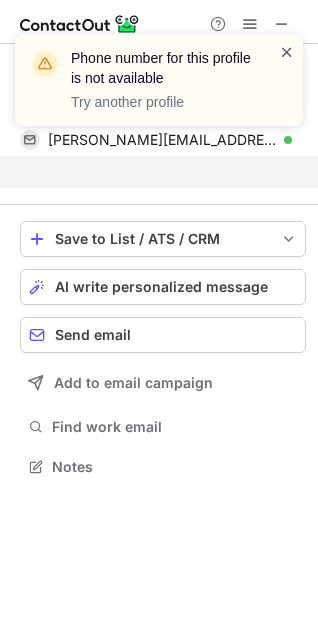 scroll, scrollTop: 421, scrollLeft: 318, axis: both 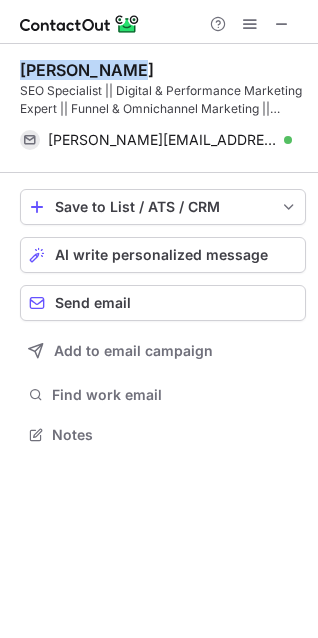 drag, startPoint x: 136, startPoint y: 68, endPoint x: 16, endPoint y: 64, distance: 120.06665 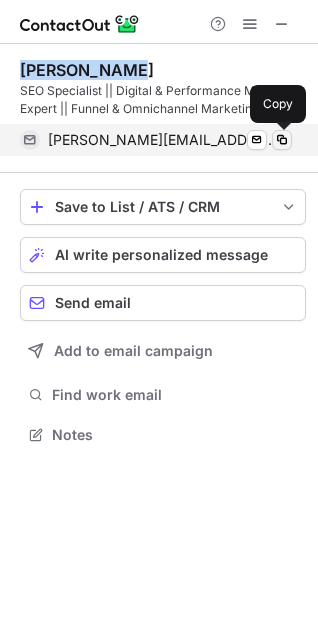 click at bounding box center (282, 140) 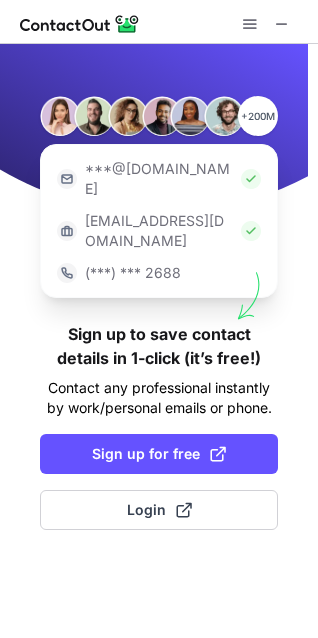 scroll, scrollTop: 0, scrollLeft: 0, axis: both 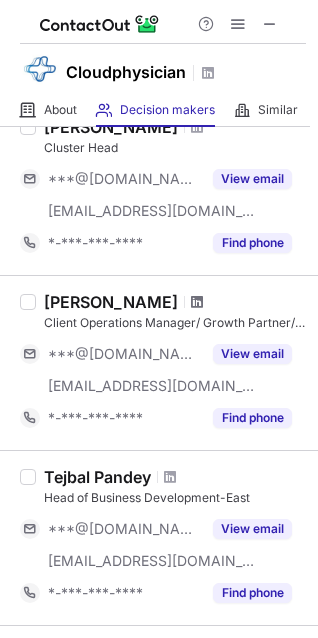 click at bounding box center [197, 302] 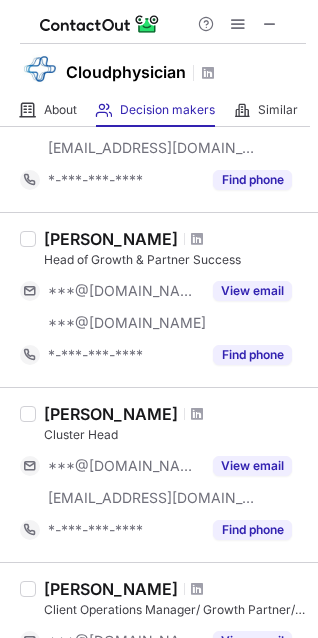 scroll, scrollTop: 939, scrollLeft: 0, axis: vertical 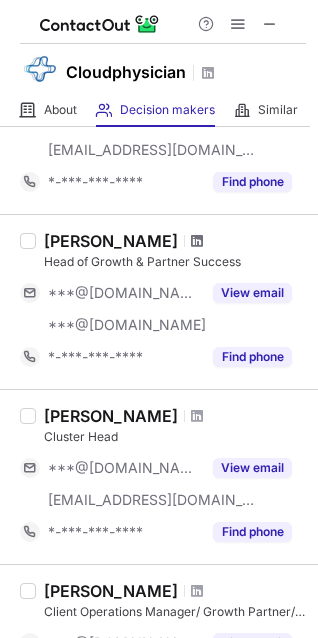 click at bounding box center (197, 241) 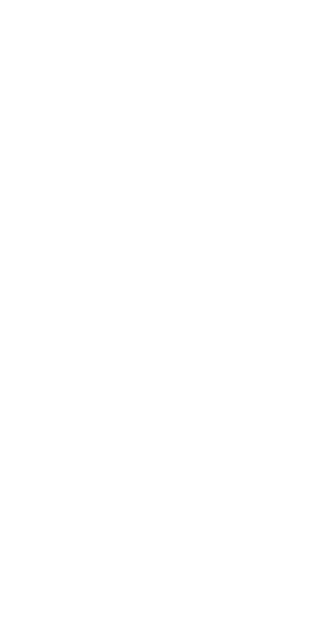 scroll, scrollTop: 0, scrollLeft: 0, axis: both 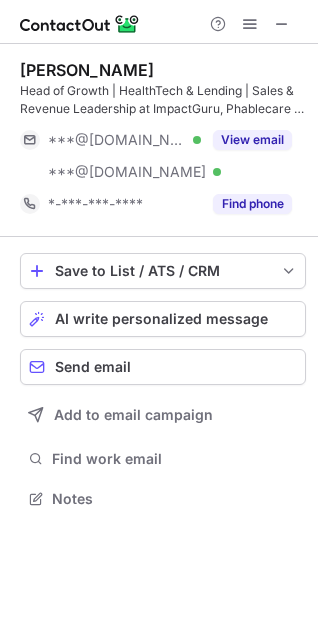 drag, startPoint x: 175, startPoint y: 71, endPoint x: 13, endPoint y: 75, distance: 162.04938 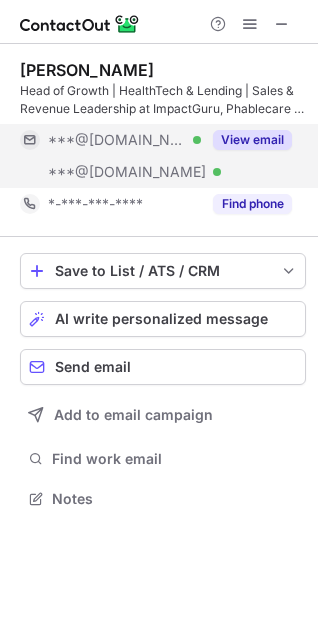 click on "View email" at bounding box center [252, 140] 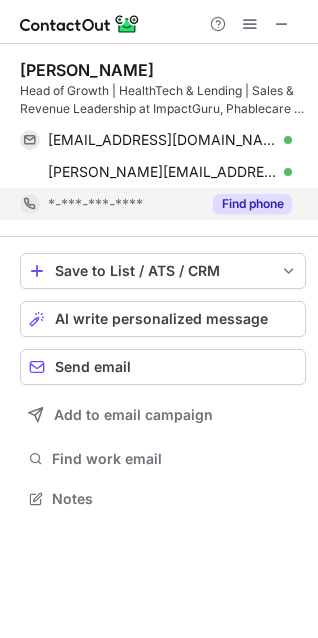 click on "Find phone" at bounding box center (252, 204) 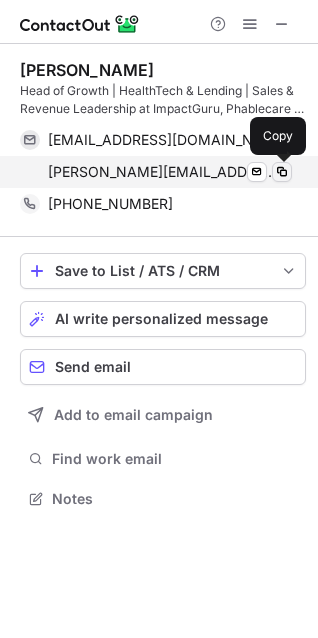 click at bounding box center (282, 172) 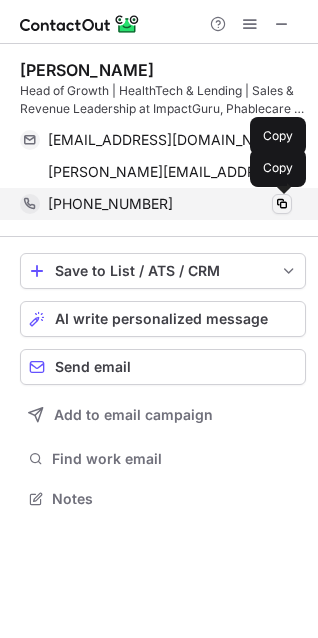 click at bounding box center [282, 204] 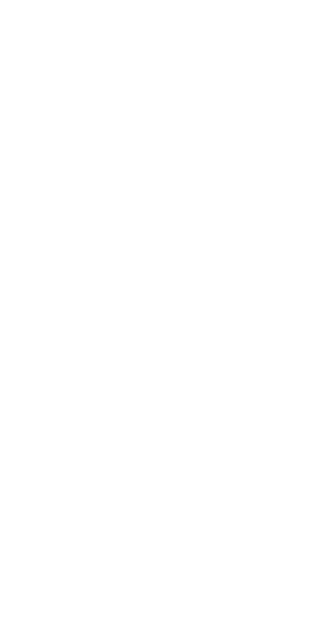 scroll, scrollTop: 0, scrollLeft: 0, axis: both 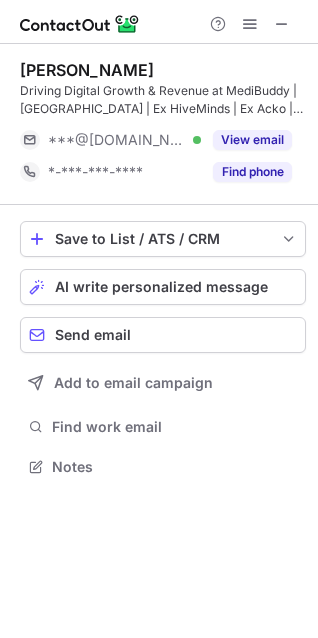drag, startPoint x: 178, startPoint y: 70, endPoint x: 16, endPoint y: 67, distance: 162.02777 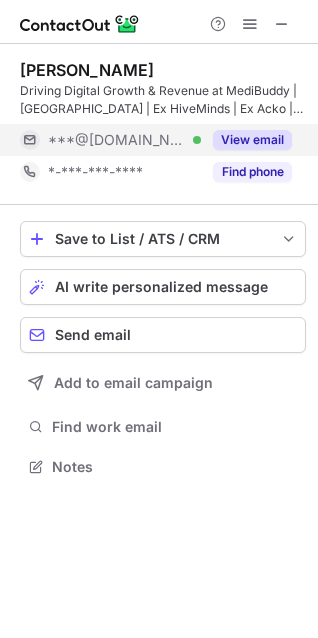 click on "View email" at bounding box center (252, 140) 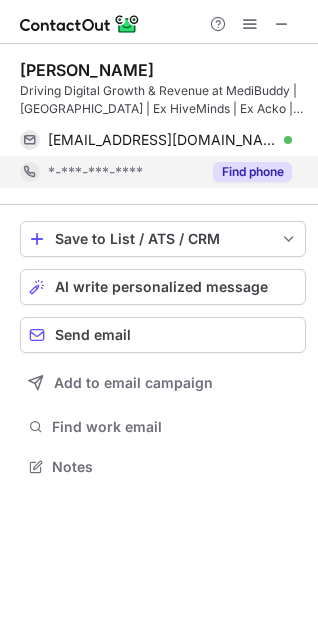click on "Find phone" at bounding box center [252, 172] 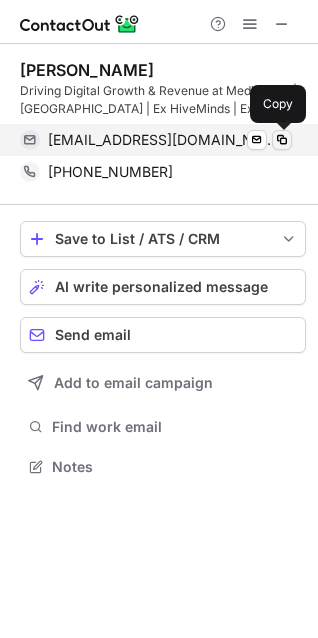 click at bounding box center [282, 140] 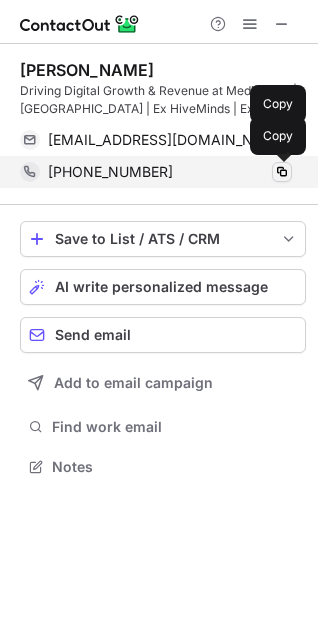 click at bounding box center (282, 172) 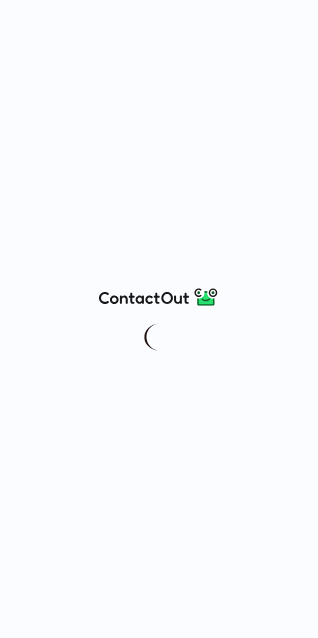 scroll, scrollTop: 0, scrollLeft: 0, axis: both 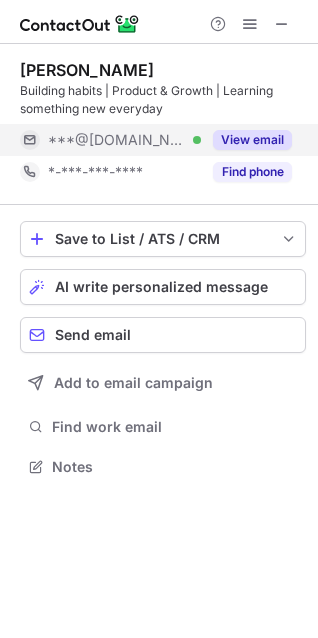 click on "View email" at bounding box center (252, 140) 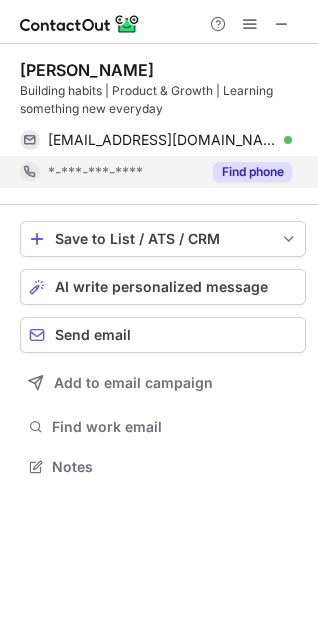 click on "Find phone" at bounding box center (252, 172) 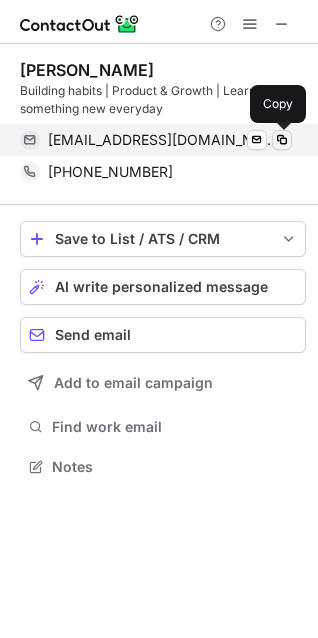 click at bounding box center [282, 140] 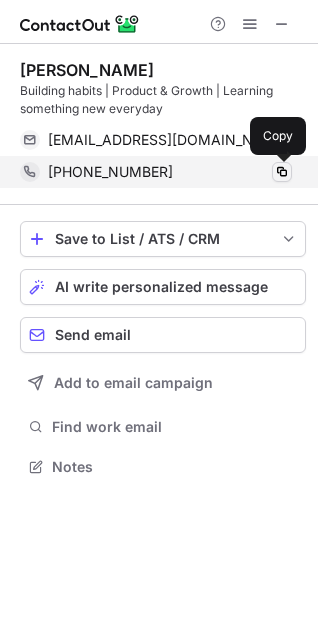 click at bounding box center (282, 172) 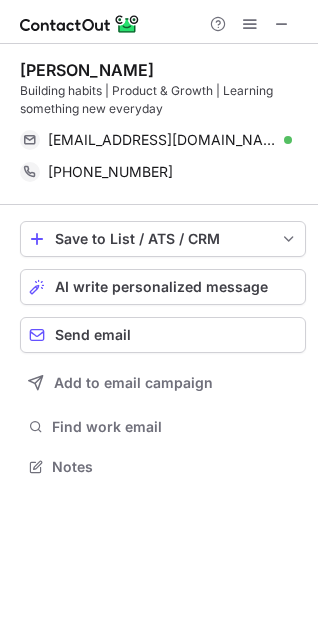 drag, startPoint x: 167, startPoint y: 69, endPoint x: 17, endPoint y: 67, distance: 150.01334 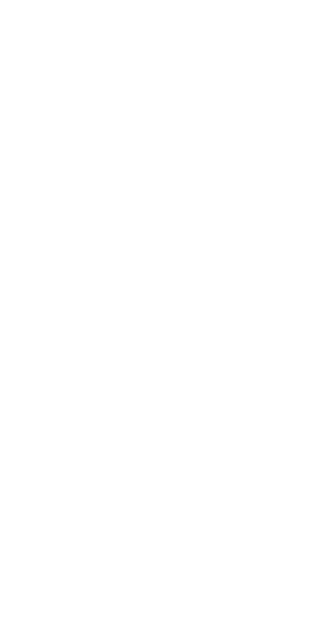 scroll, scrollTop: 0, scrollLeft: 0, axis: both 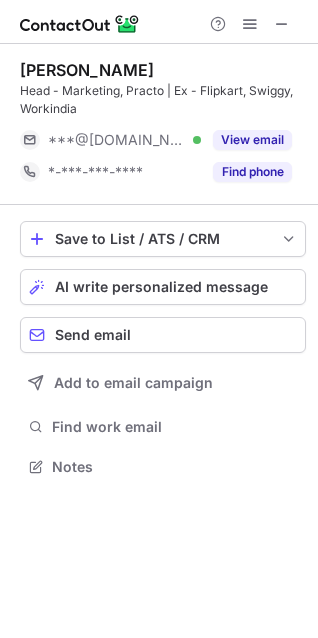drag, startPoint x: 160, startPoint y: 67, endPoint x: 22, endPoint y: 68, distance: 138.00362 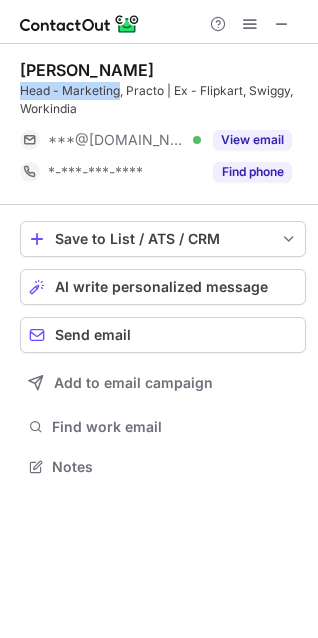 drag, startPoint x: 13, startPoint y: 85, endPoint x: 119, endPoint y: 89, distance: 106.07545 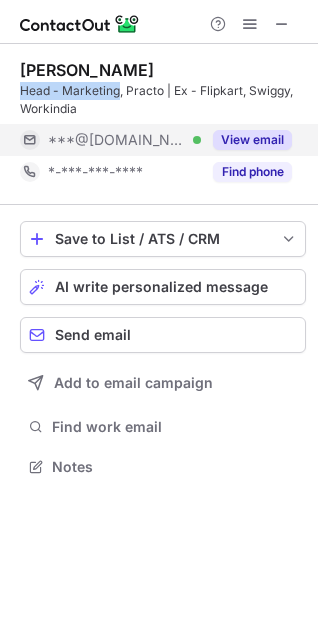 click on "View email" at bounding box center [252, 140] 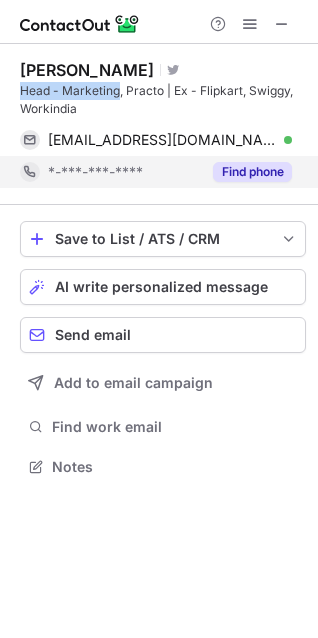 click on "Find phone" at bounding box center (252, 172) 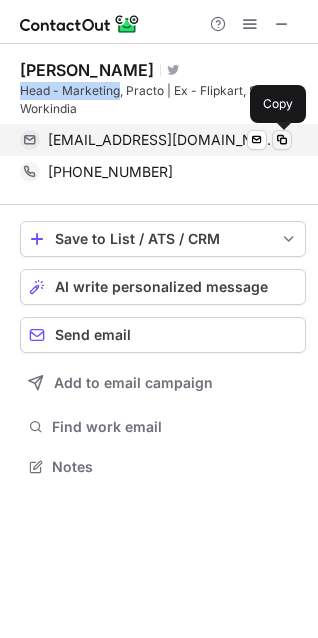 click at bounding box center [282, 140] 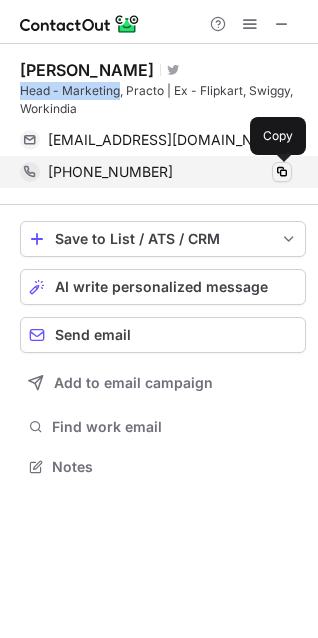 click at bounding box center [282, 172] 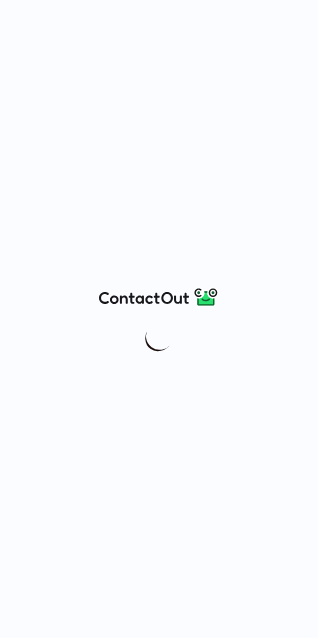 scroll, scrollTop: 0, scrollLeft: 0, axis: both 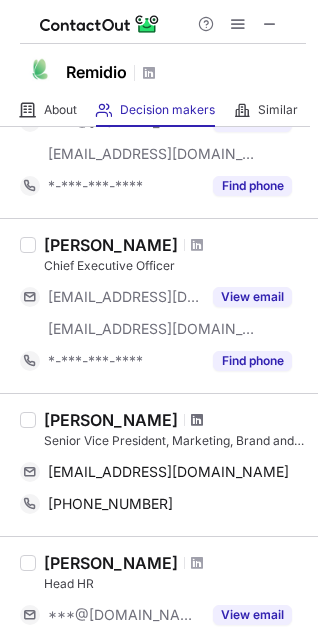 click at bounding box center (197, 420) 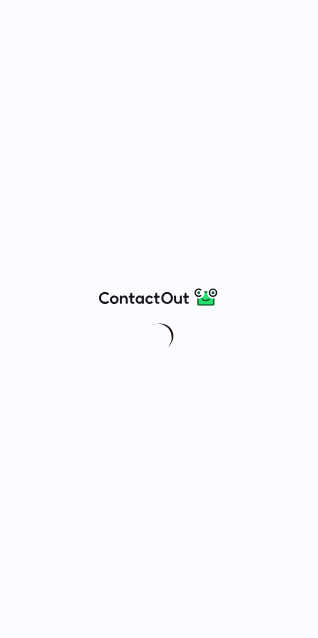 scroll, scrollTop: 0, scrollLeft: 0, axis: both 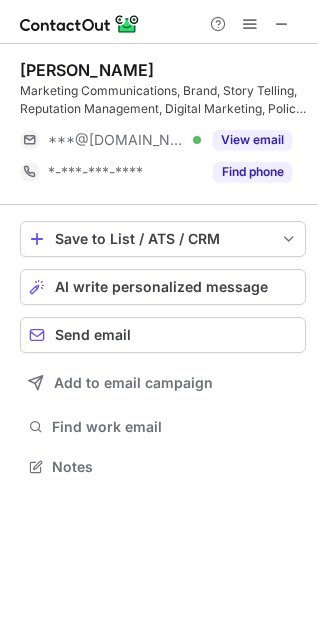 drag, startPoint x: 179, startPoint y: 71, endPoint x: 6, endPoint y: 68, distance: 173.02602 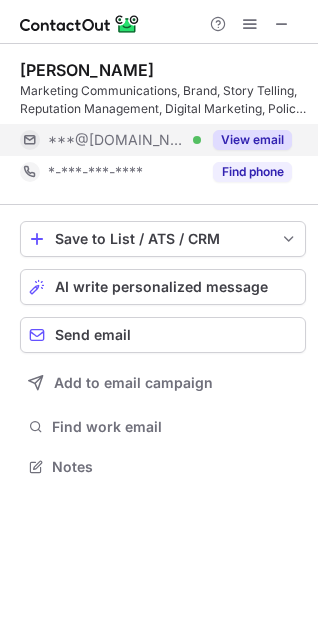 click on "View email" at bounding box center [252, 140] 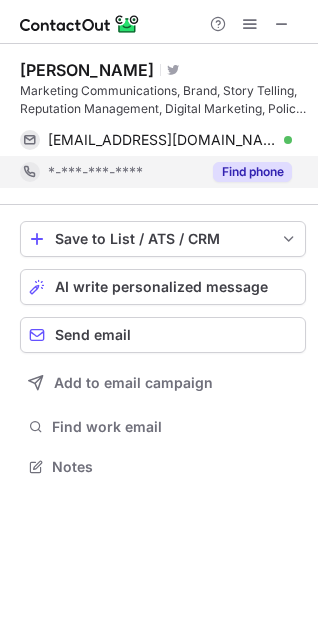 click on "Find phone" at bounding box center (252, 172) 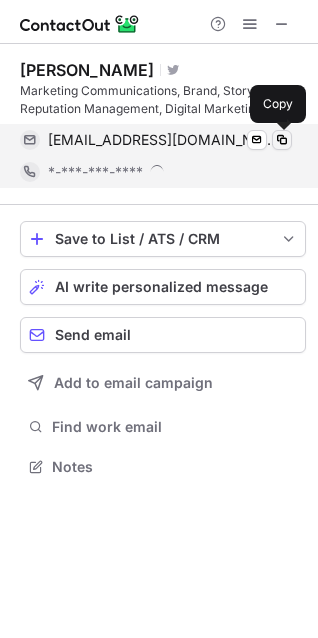 scroll, scrollTop: 10, scrollLeft: 10, axis: both 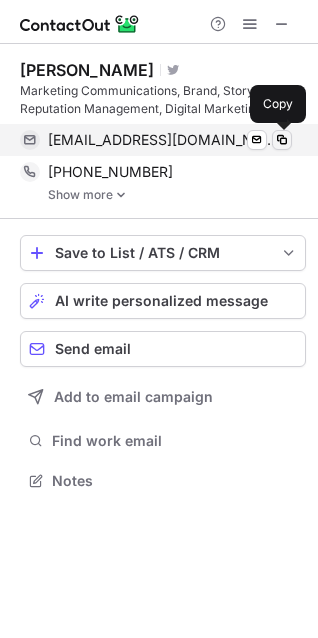 click at bounding box center [282, 140] 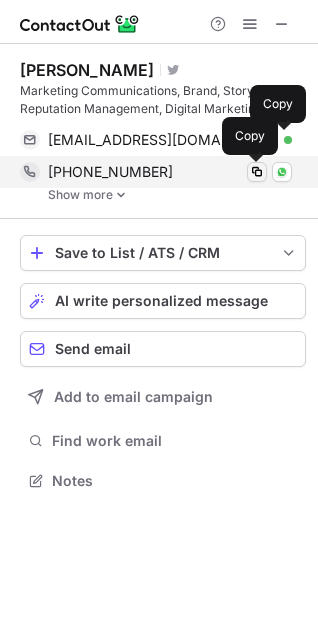 click at bounding box center [257, 172] 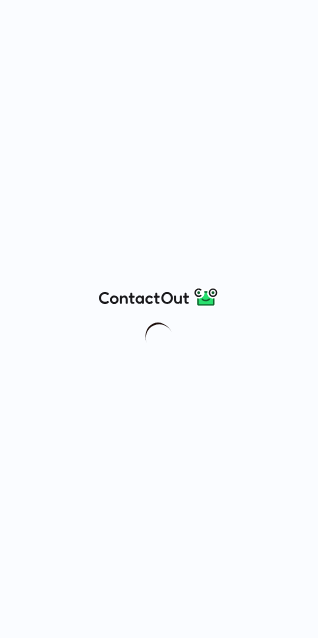 scroll, scrollTop: 0, scrollLeft: 0, axis: both 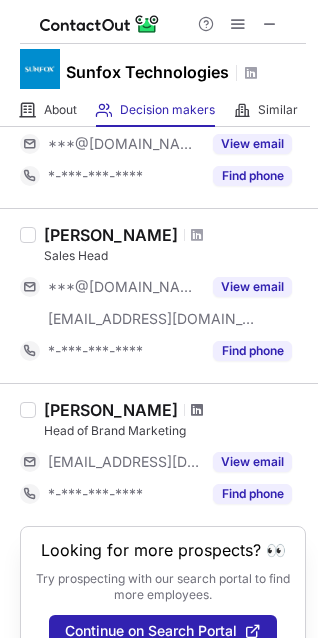 click at bounding box center (197, 410) 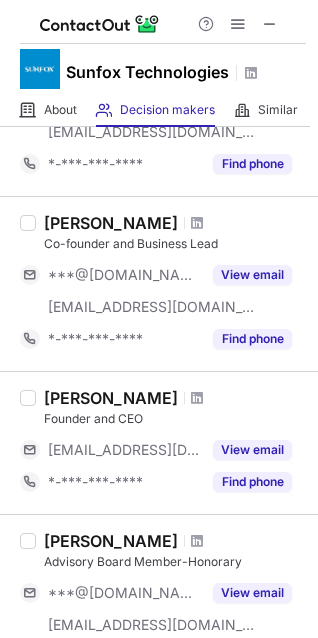scroll, scrollTop: 529, scrollLeft: 0, axis: vertical 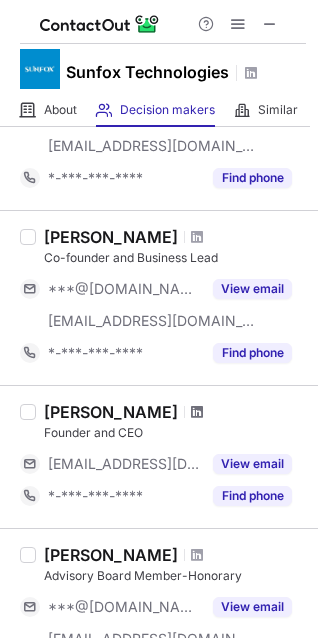 click at bounding box center (197, 412) 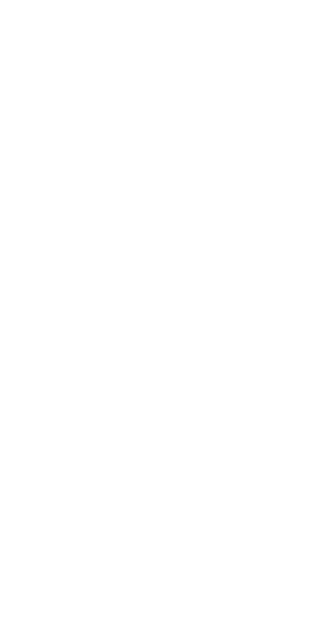 scroll, scrollTop: 0, scrollLeft: 0, axis: both 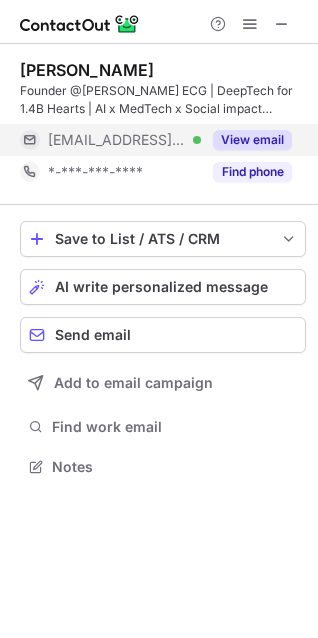 click on "View email" at bounding box center [252, 140] 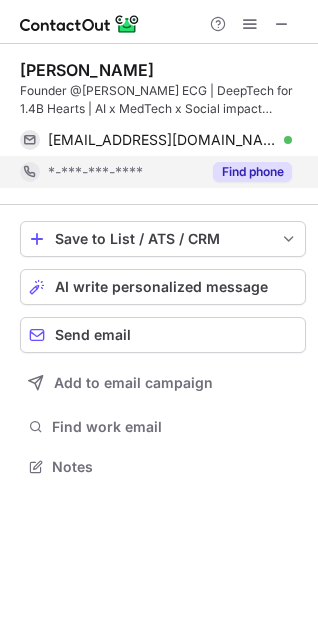 click on "Find phone" at bounding box center (252, 172) 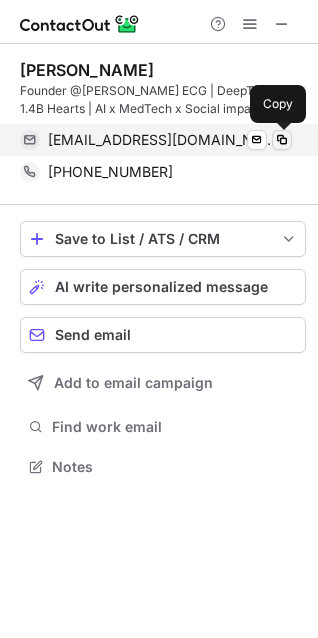 click at bounding box center [282, 140] 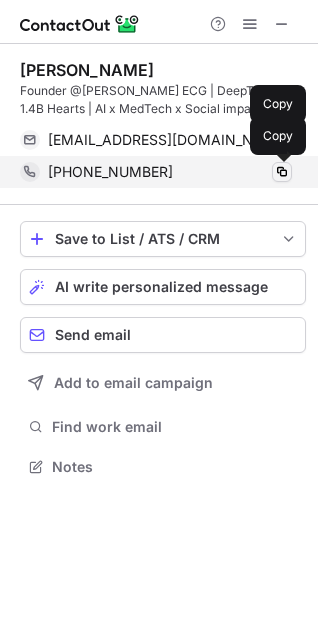 click at bounding box center (282, 172) 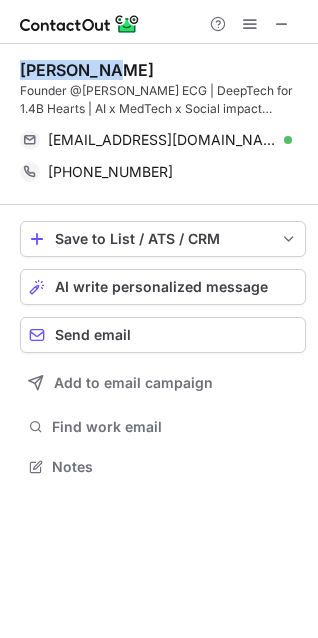 drag, startPoint x: 99, startPoint y: 70, endPoint x: 18, endPoint y: 68, distance: 81.02469 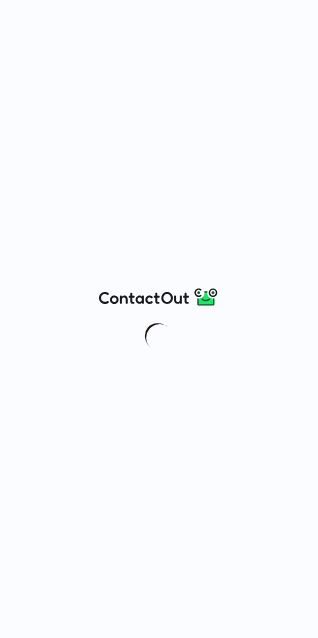 scroll, scrollTop: 0, scrollLeft: 0, axis: both 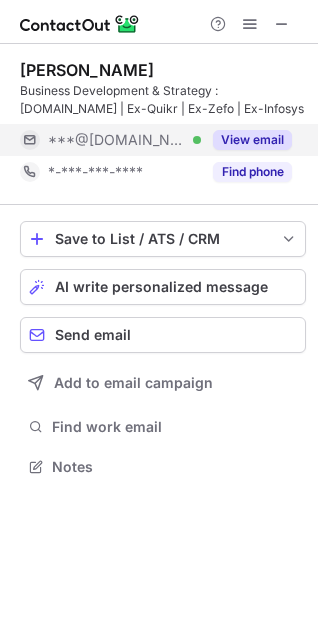 click on "View email" at bounding box center (252, 140) 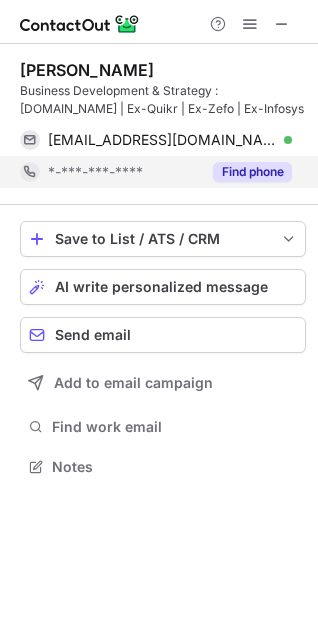 click on "Find phone" at bounding box center [252, 172] 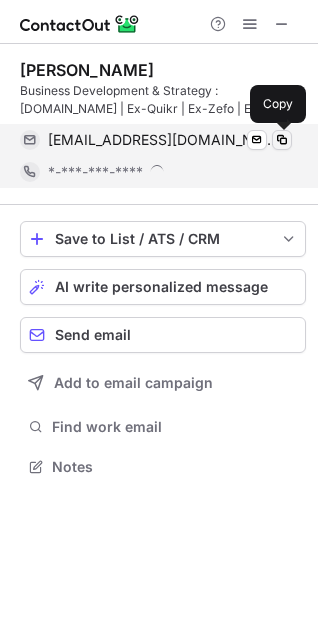click at bounding box center (282, 140) 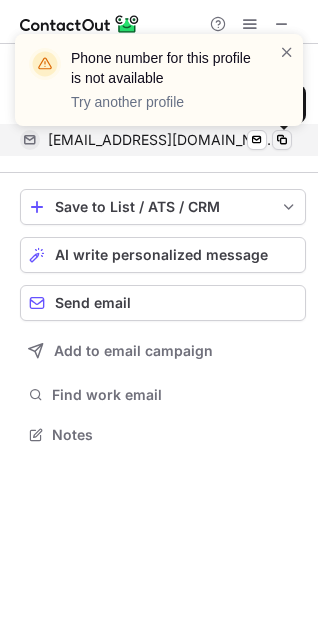 scroll, scrollTop: 421, scrollLeft: 318, axis: both 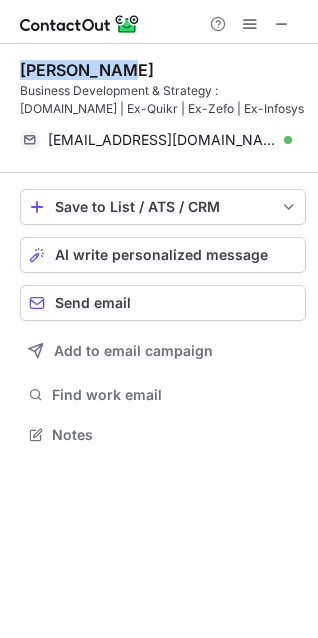 drag, startPoint x: 144, startPoint y: 65, endPoint x: 13, endPoint y: 63, distance: 131.01526 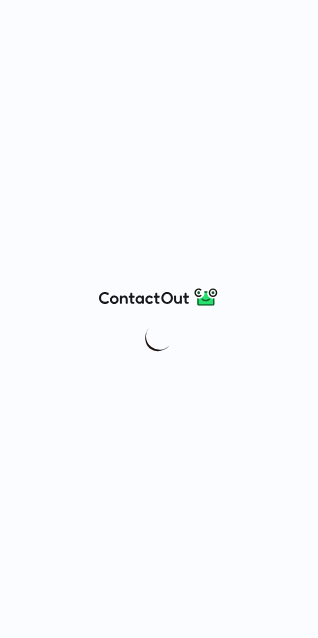 scroll, scrollTop: 0, scrollLeft: 0, axis: both 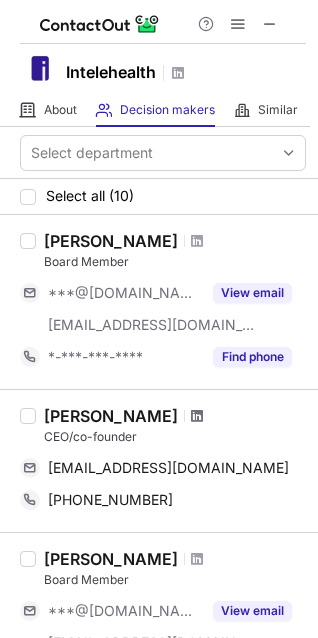 click at bounding box center (197, 416) 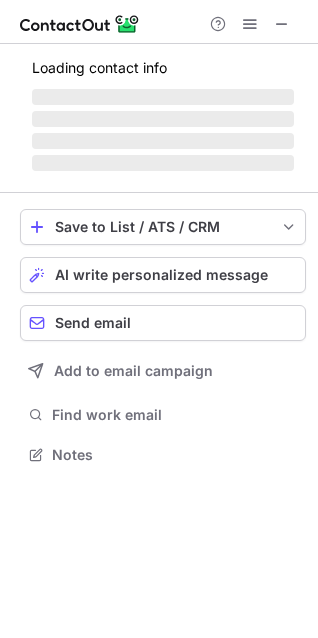 scroll, scrollTop: 10, scrollLeft: 10, axis: both 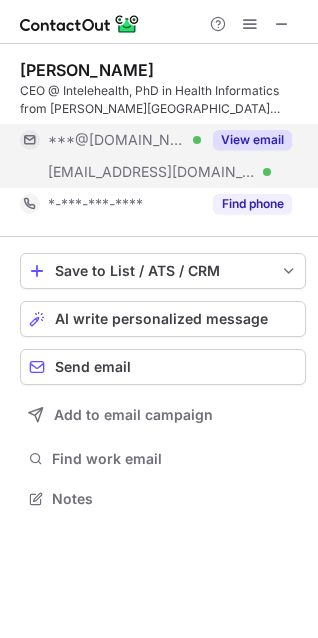 click on "View email" at bounding box center [252, 140] 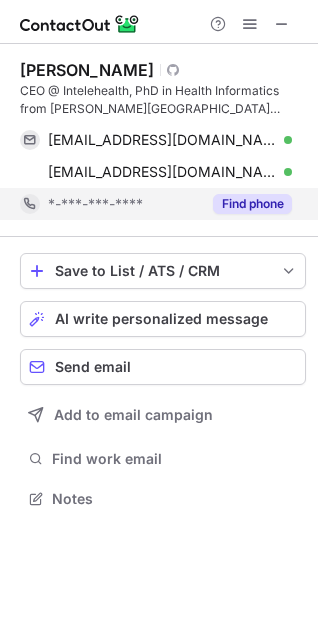 click on "Find phone" at bounding box center [252, 204] 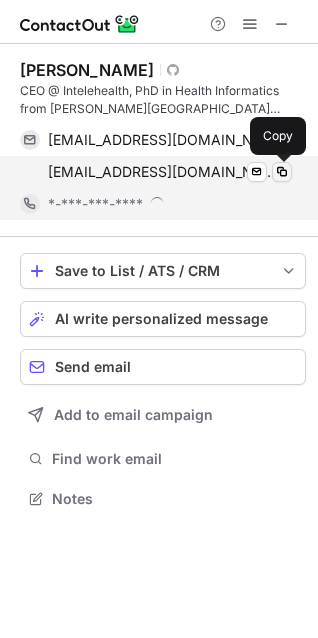 scroll, scrollTop: 10, scrollLeft: 10, axis: both 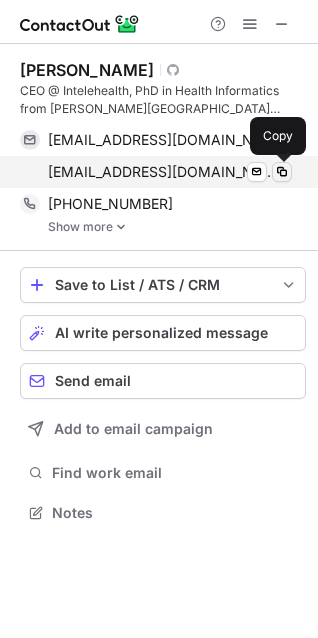 click at bounding box center [282, 172] 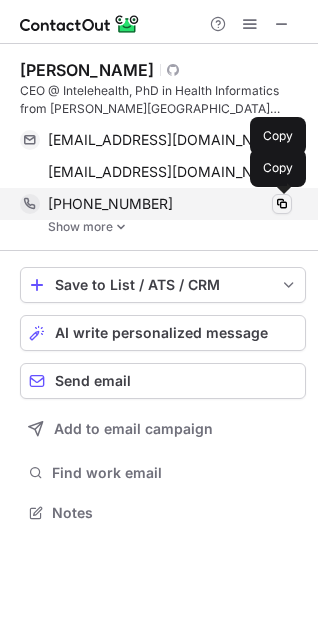 click at bounding box center [282, 204] 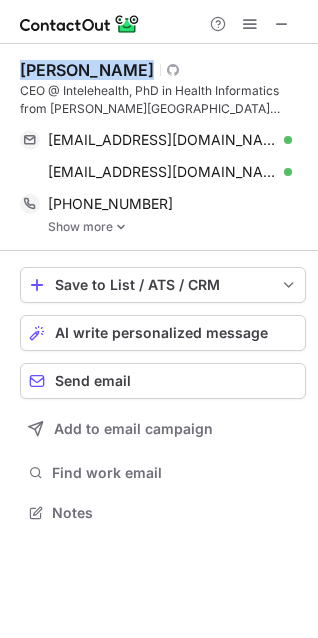 drag, startPoint x: 19, startPoint y: 66, endPoint x: 120, endPoint y: 68, distance: 101.0198 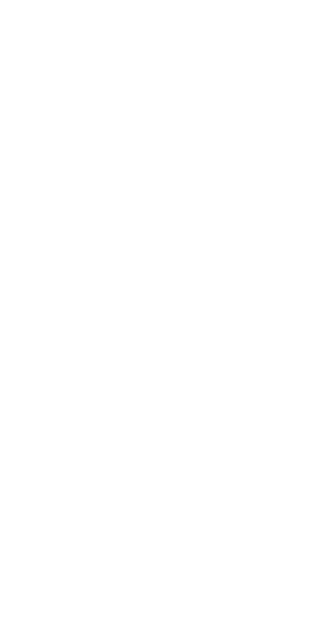 scroll, scrollTop: 0, scrollLeft: 0, axis: both 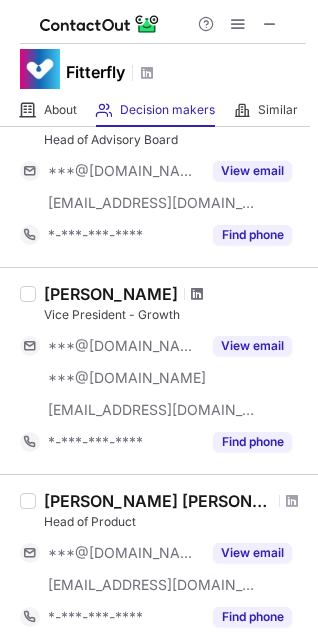 click at bounding box center [197, 294] 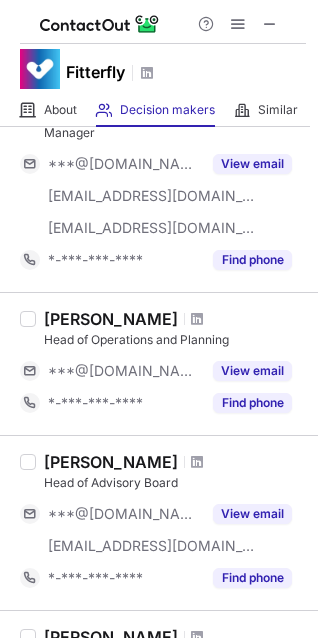 scroll, scrollTop: 971, scrollLeft: 0, axis: vertical 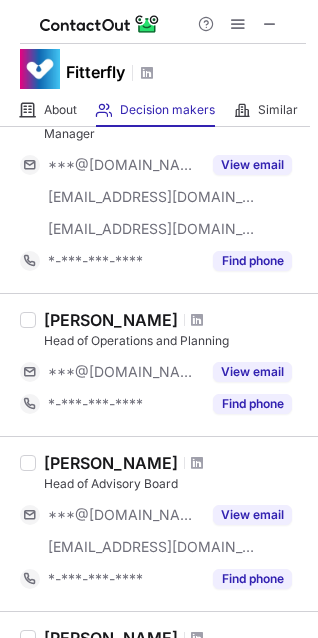 click at bounding box center (197, 320) 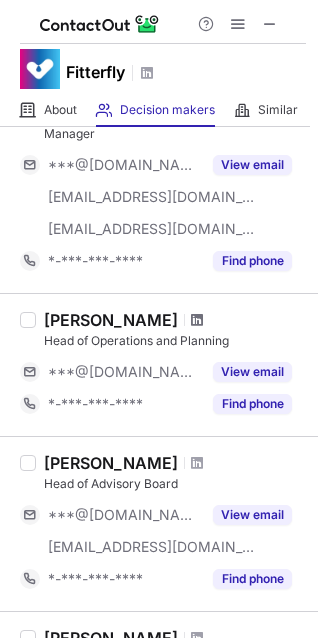 click at bounding box center [197, 320] 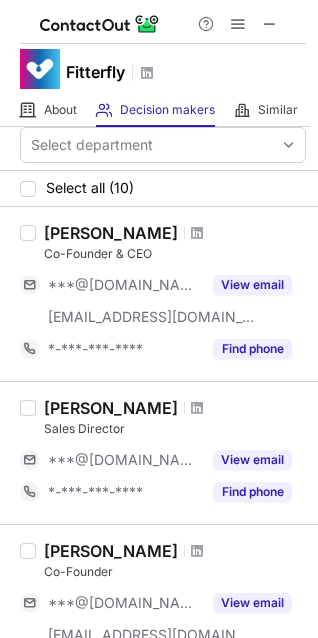 scroll, scrollTop: 0, scrollLeft: 0, axis: both 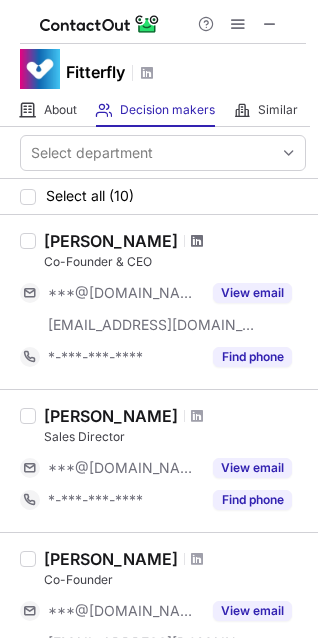 click at bounding box center (197, 241) 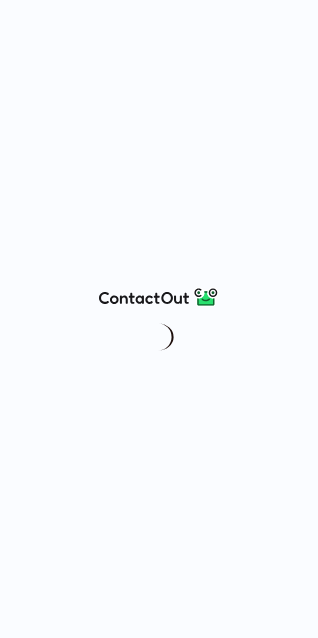 scroll, scrollTop: 0, scrollLeft: 0, axis: both 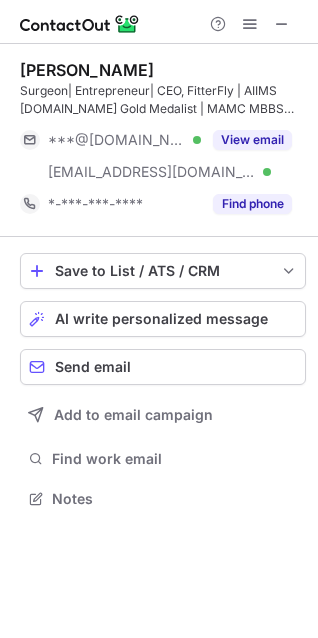 drag, startPoint x: 171, startPoint y: 68, endPoint x: 19, endPoint y: 65, distance: 152.0296 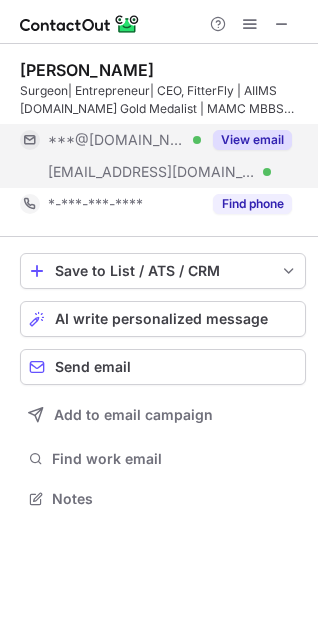 click on "View email" at bounding box center (252, 140) 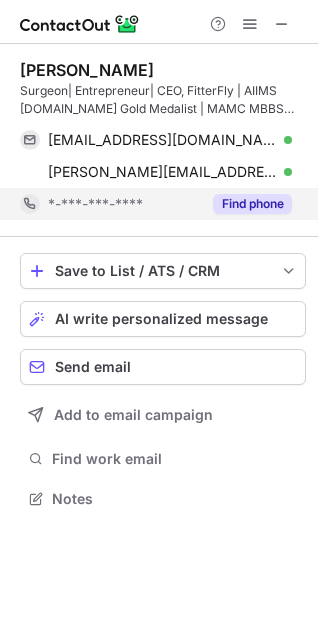 click on "Find phone" at bounding box center (252, 204) 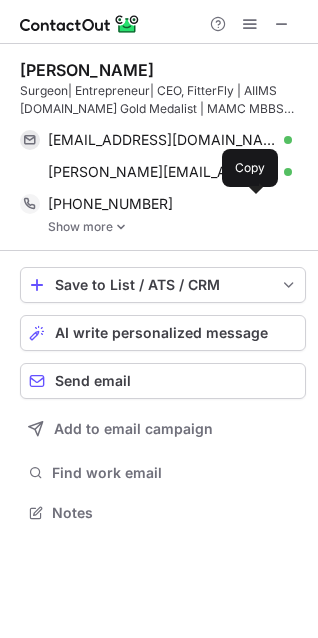 scroll, scrollTop: 10, scrollLeft: 10, axis: both 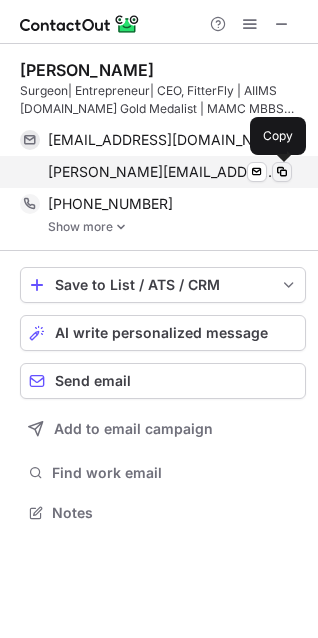 click at bounding box center (282, 172) 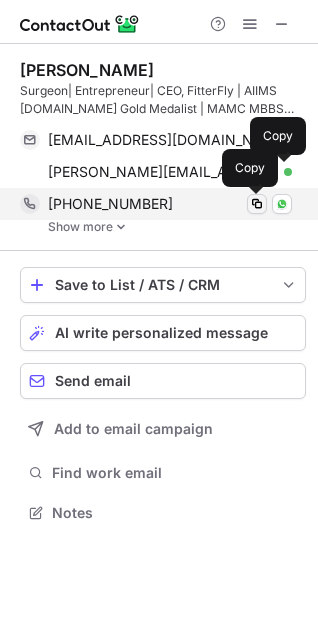 click at bounding box center (257, 204) 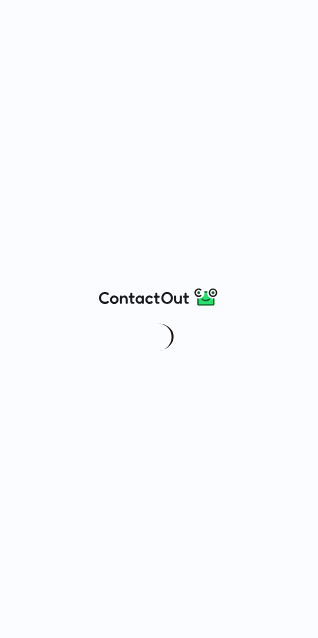 scroll, scrollTop: 0, scrollLeft: 0, axis: both 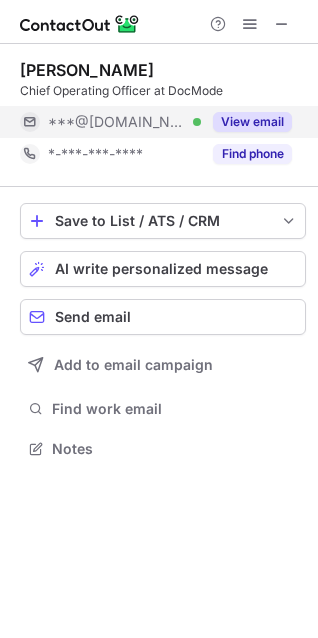click on "View email" at bounding box center [252, 122] 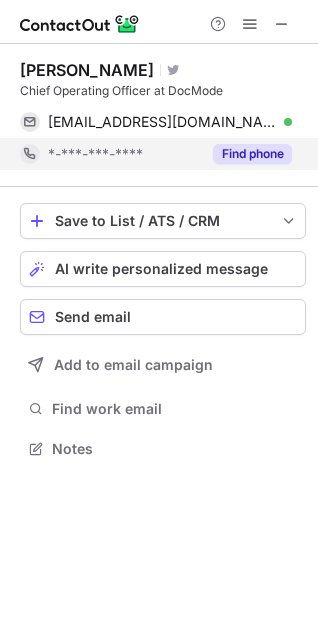 click on "Find phone" at bounding box center (252, 154) 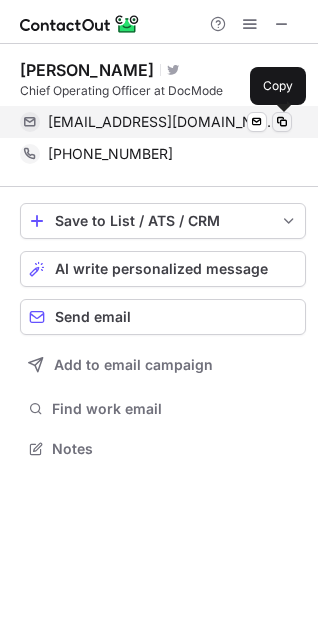 click at bounding box center (282, 122) 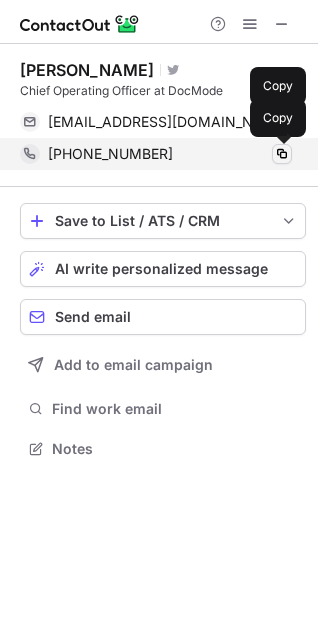 click at bounding box center (282, 154) 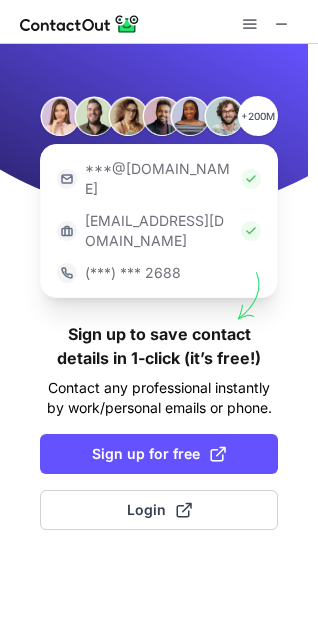 scroll, scrollTop: 0, scrollLeft: 0, axis: both 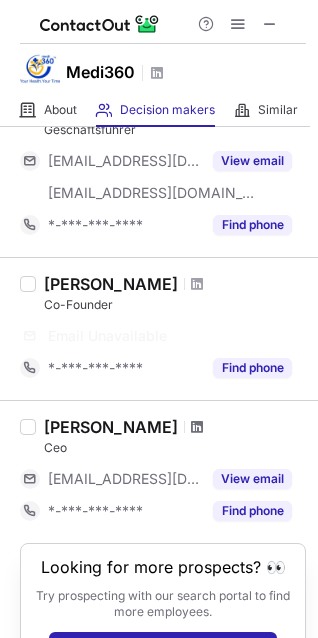 click at bounding box center (197, 427) 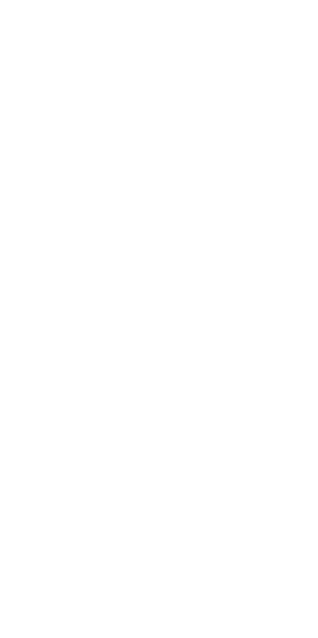 scroll, scrollTop: 0, scrollLeft: 0, axis: both 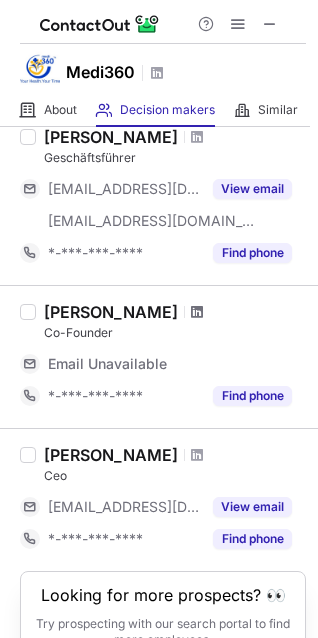 click at bounding box center (197, 312) 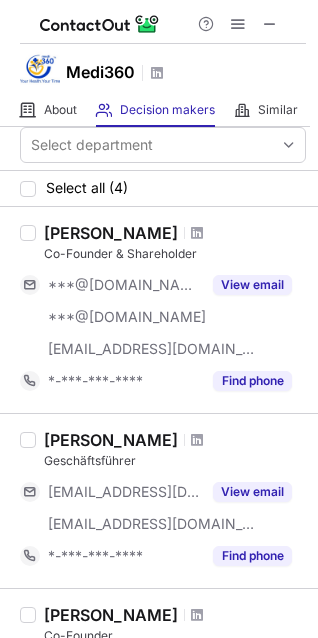 scroll, scrollTop: 0, scrollLeft: 0, axis: both 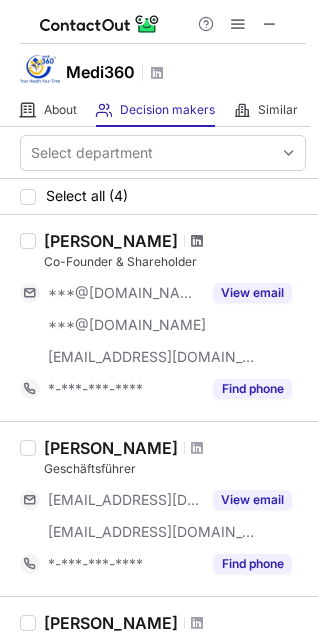 click at bounding box center [197, 241] 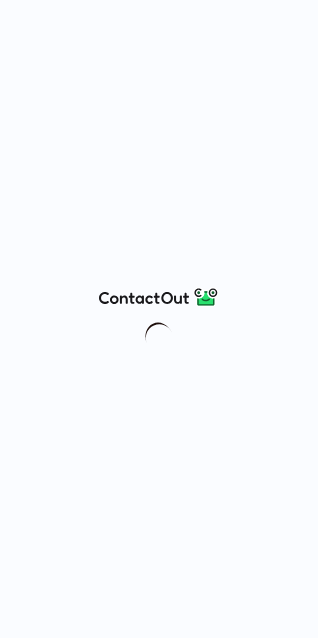 scroll, scrollTop: 0, scrollLeft: 0, axis: both 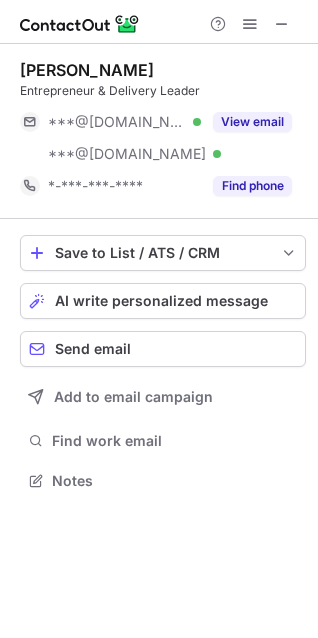 drag, startPoint x: 204, startPoint y: 70, endPoint x: 6, endPoint y: 70, distance: 198 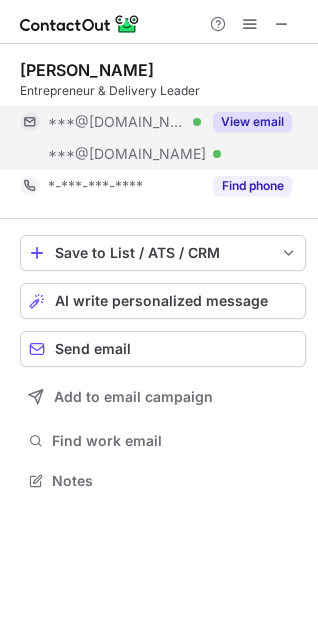 click on "View email" at bounding box center (252, 122) 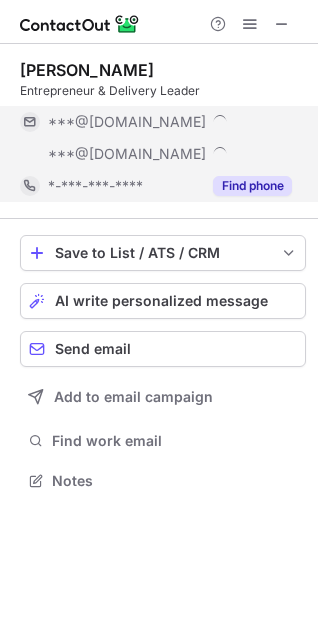 scroll, scrollTop: 10, scrollLeft: 10, axis: both 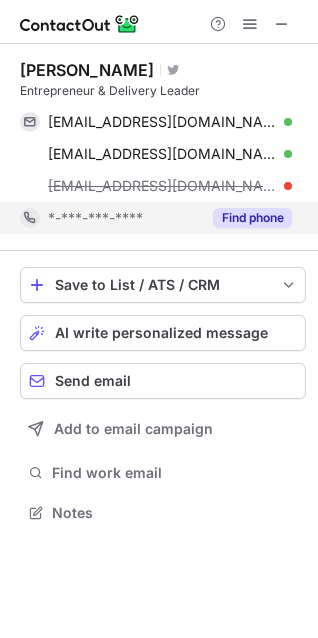click on "Find phone" at bounding box center [252, 218] 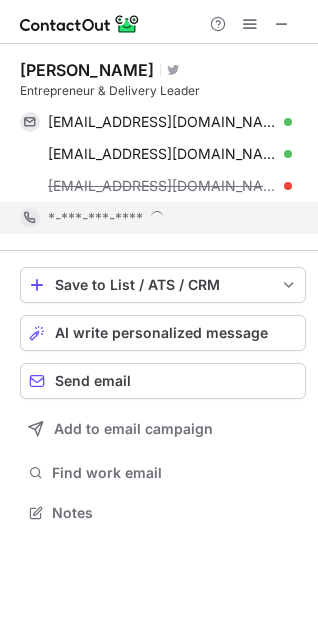 scroll, scrollTop: 10, scrollLeft: 10, axis: both 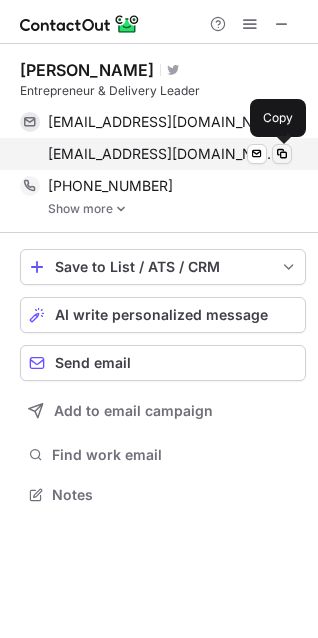 click at bounding box center [282, 154] 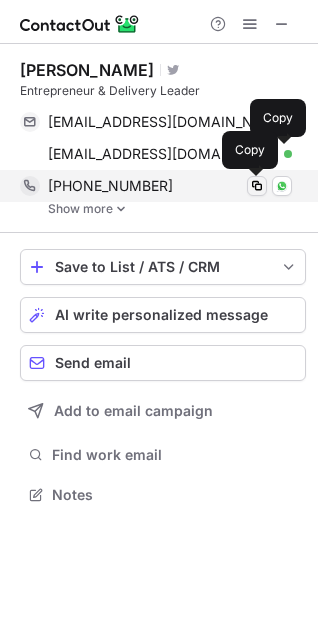 click at bounding box center (257, 186) 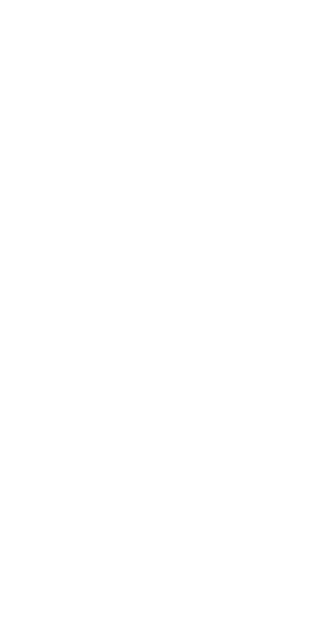 scroll, scrollTop: 0, scrollLeft: 0, axis: both 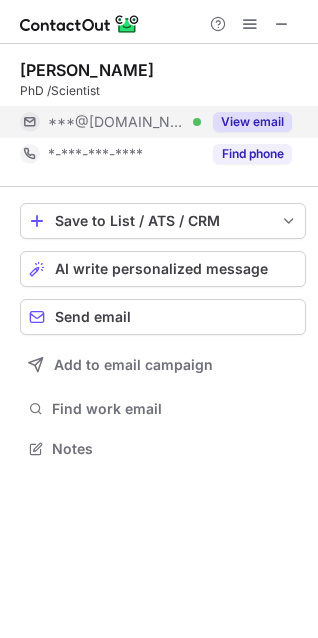 click on "View email" at bounding box center [252, 122] 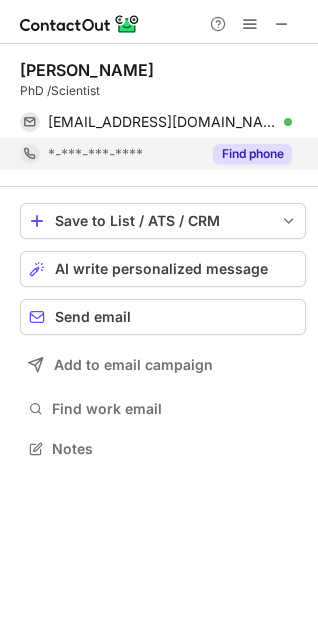 click on "Find phone" at bounding box center (252, 154) 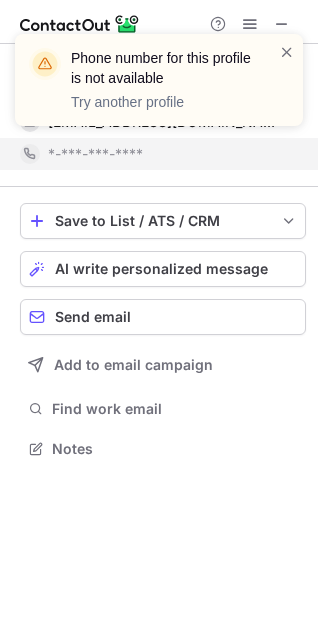 drag, startPoint x: 163, startPoint y: 69, endPoint x: 10, endPoint y: 66, distance: 153.0294 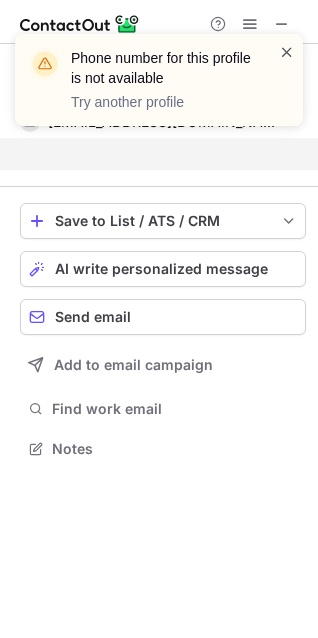 click at bounding box center (287, 52) 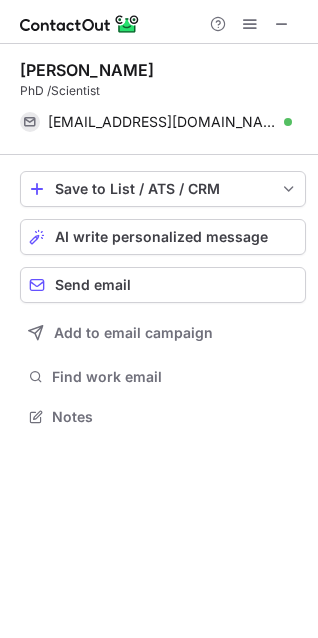 drag, startPoint x: 164, startPoint y: 67, endPoint x: 13, endPoint y: 66, distance: 151.00331 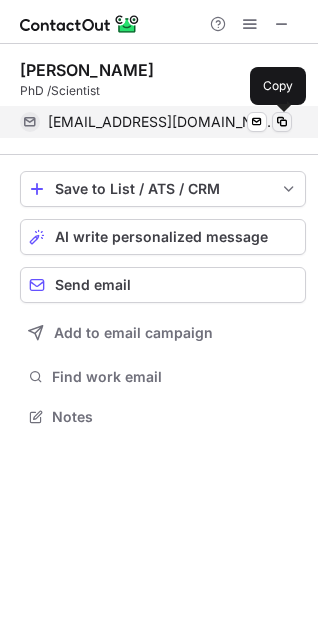 click at bounding box center (282, 122) 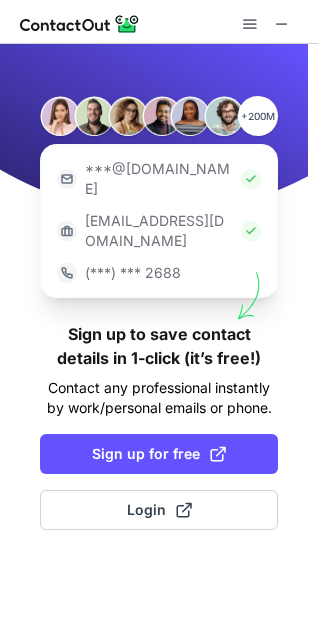 scroll, scrollTop: 0, scrollLeft: 0, axis: both 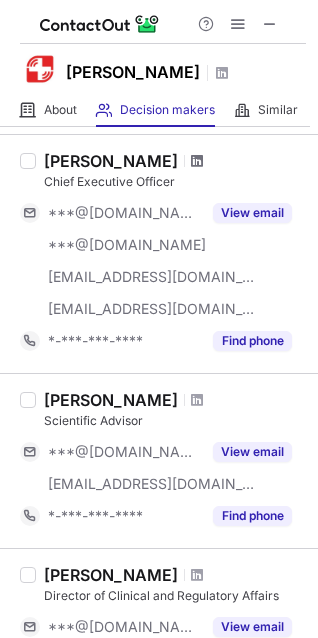 click at bounding box center [197, 161] 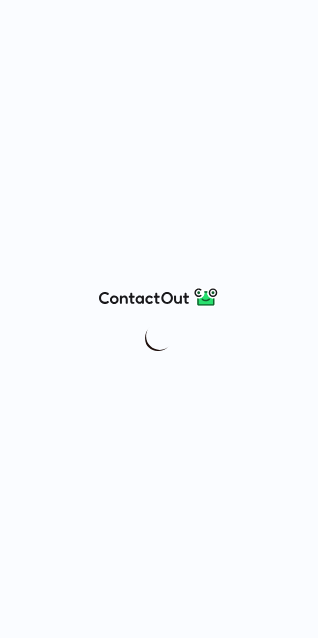 scroll, scrollTop: 0, scrollLeft: 0, axis: both 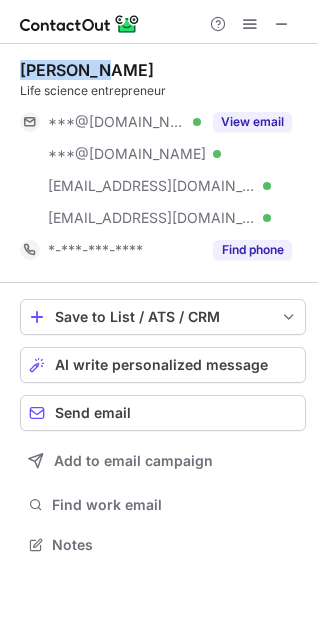 drag, startPoint x: 130, startPoint y: 70, endPoint x: 14, endPoint y: 71, distance: 116.00431 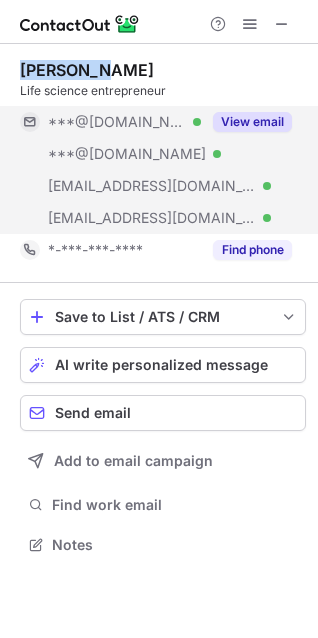 click on "View email" at bounding box center [252, 122] 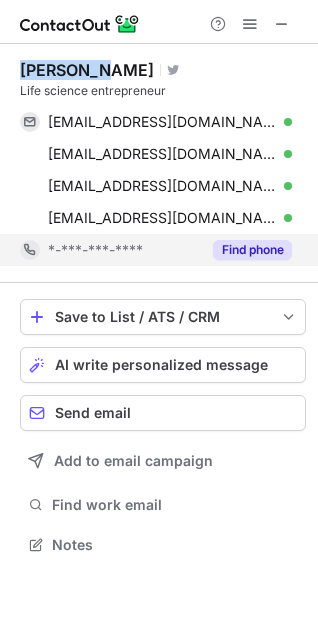 click on "Find phone" at bounding box center [252, 250] 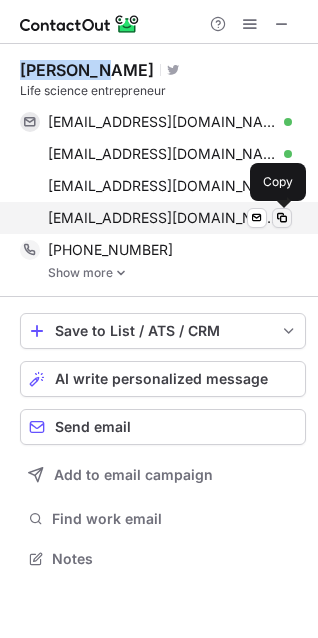 scroll, scrollTop: 10, scrollLeft: 10, axis: both 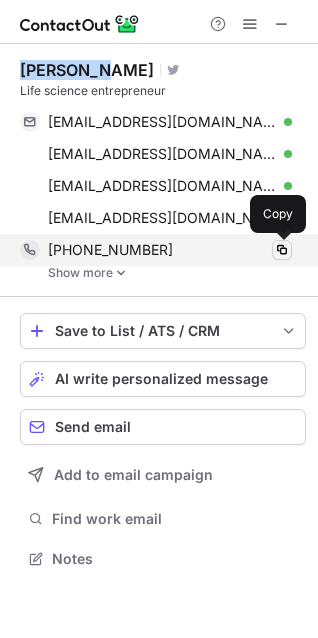 click at bounding box center [282, 250] 